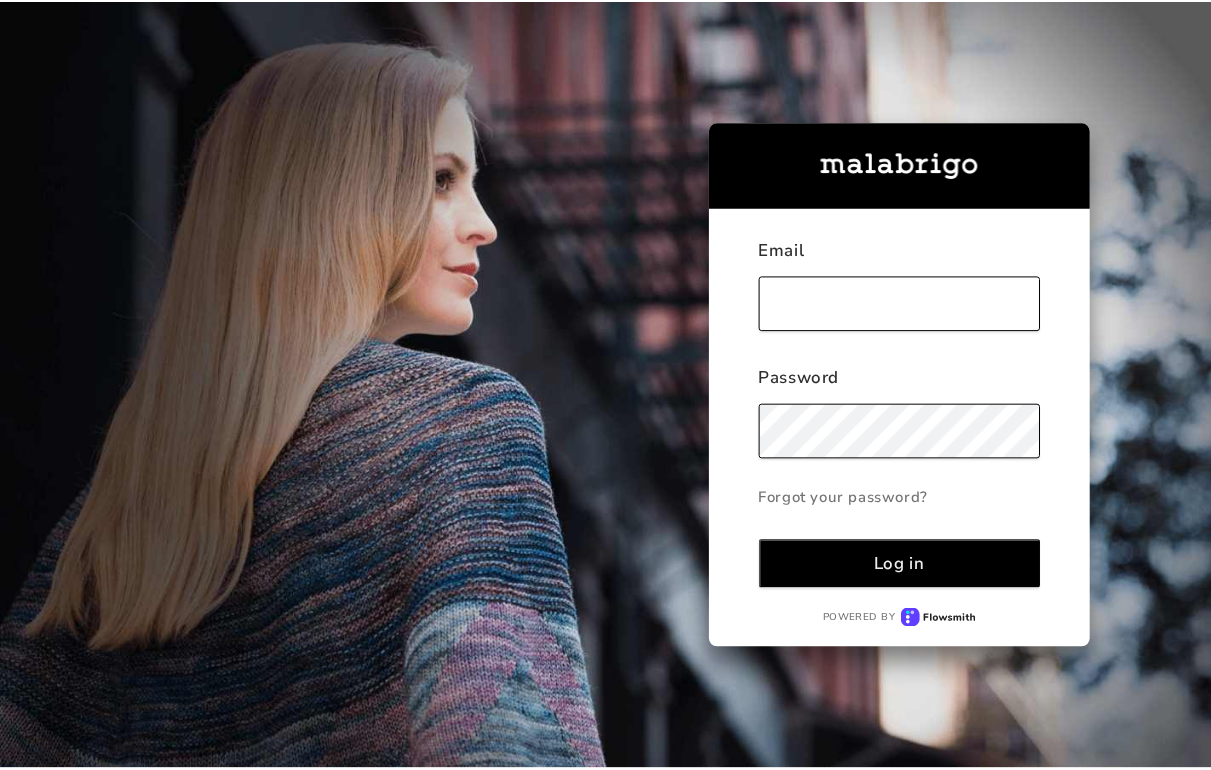 scroll, scrollTop: 0, scrollLeft: 0, axis: both 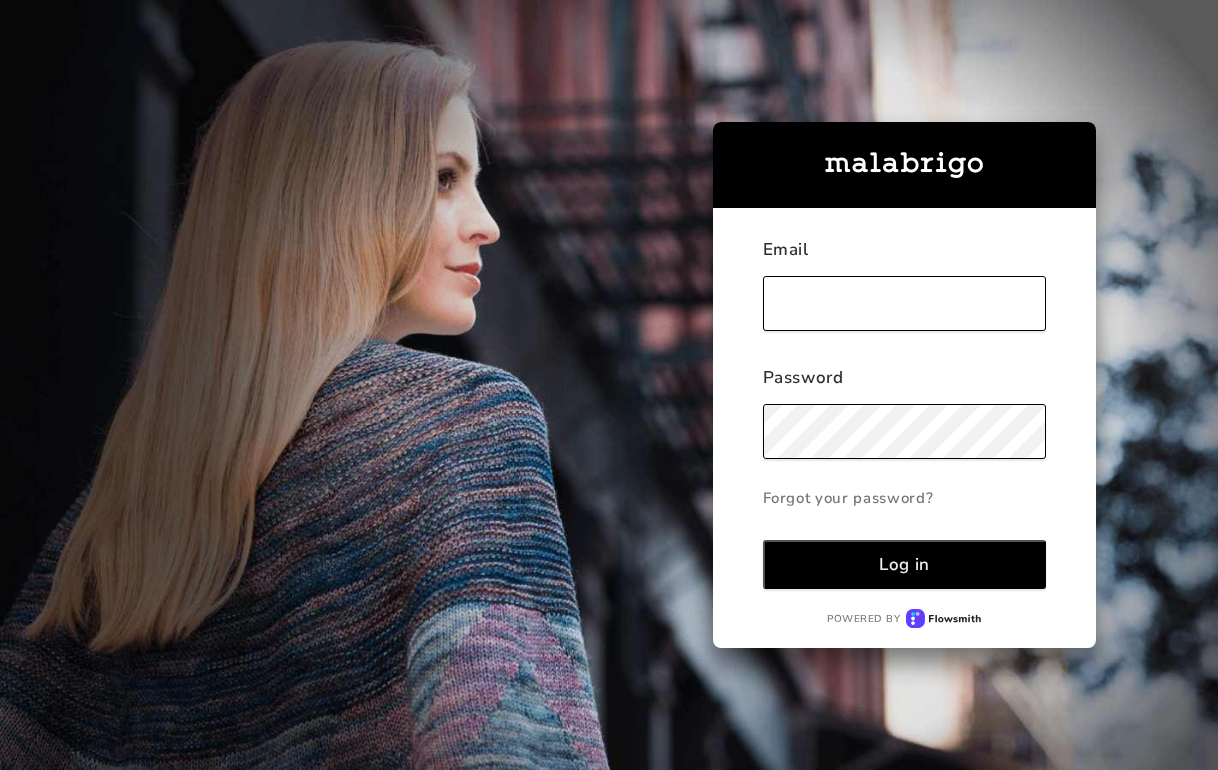 type on "argyleyarnshop@[EMAIL]" 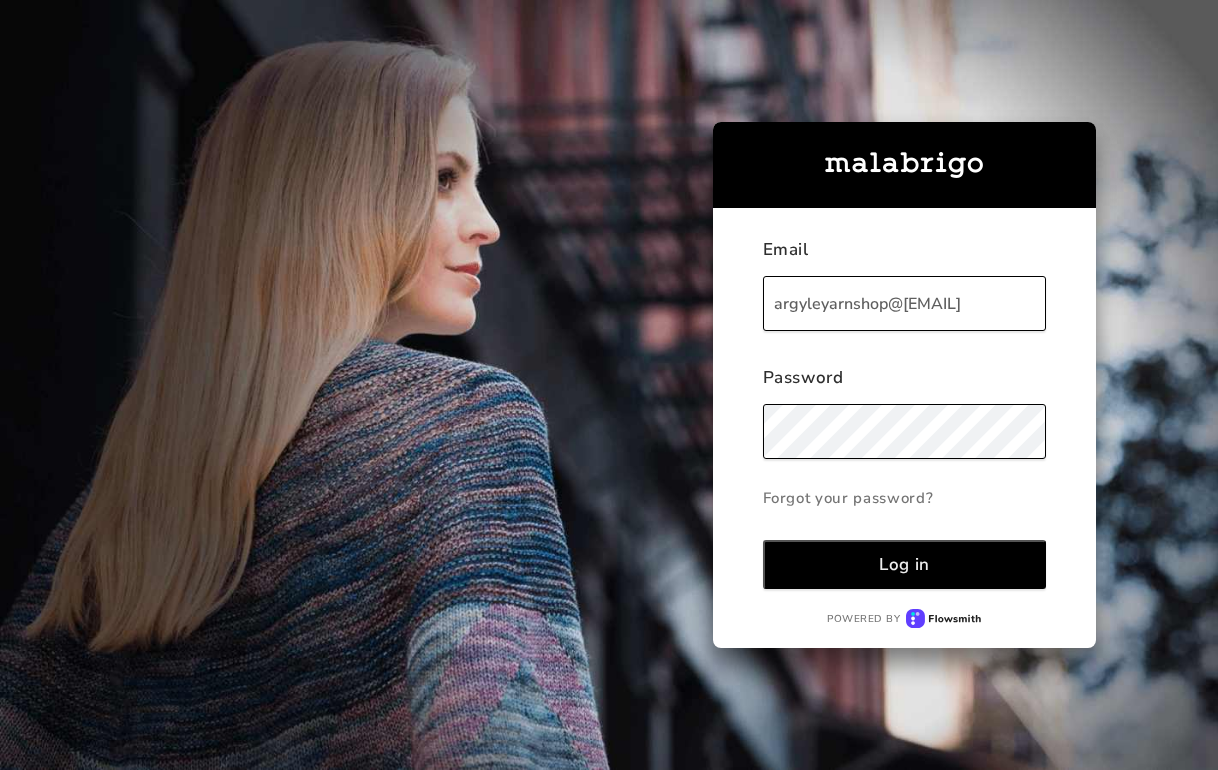 click on "Log in" at bounding box center (905, 564) 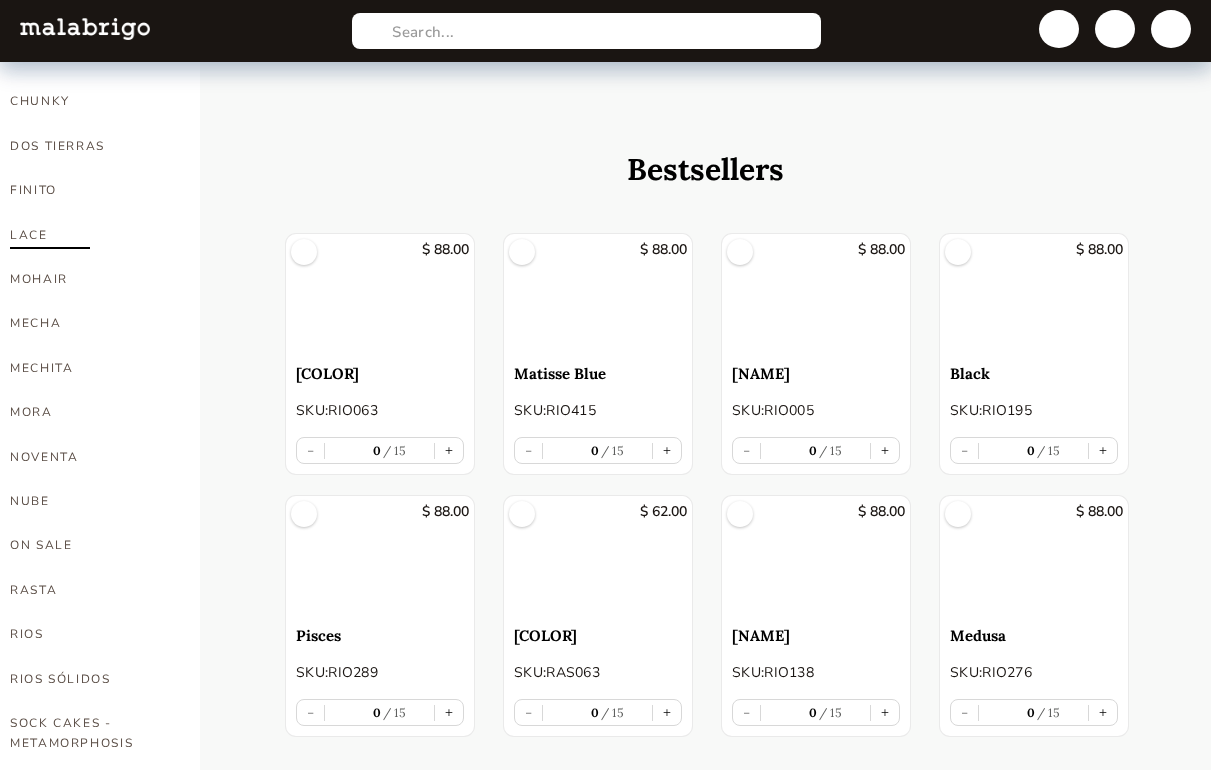 scroll, scrollTop: 647, scrollLeft: 0, axis: vertical 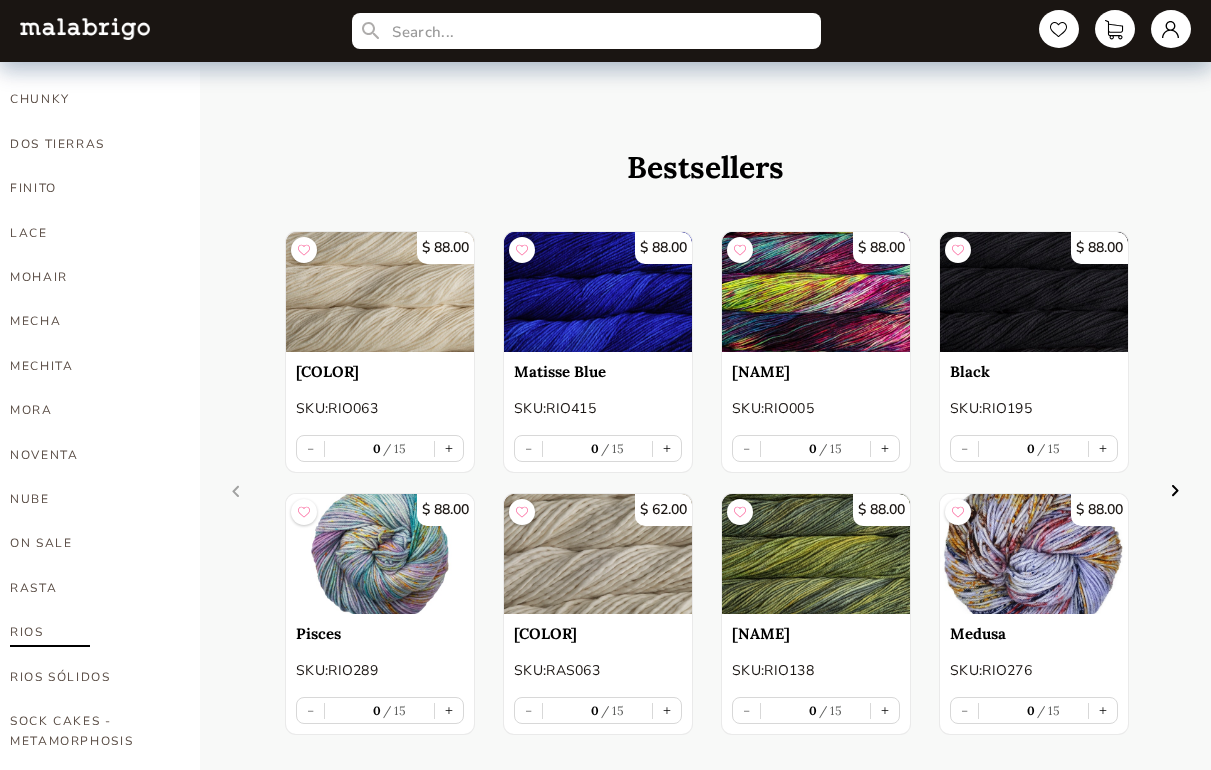 click on "RIOS" at bounding box center [90, 632] 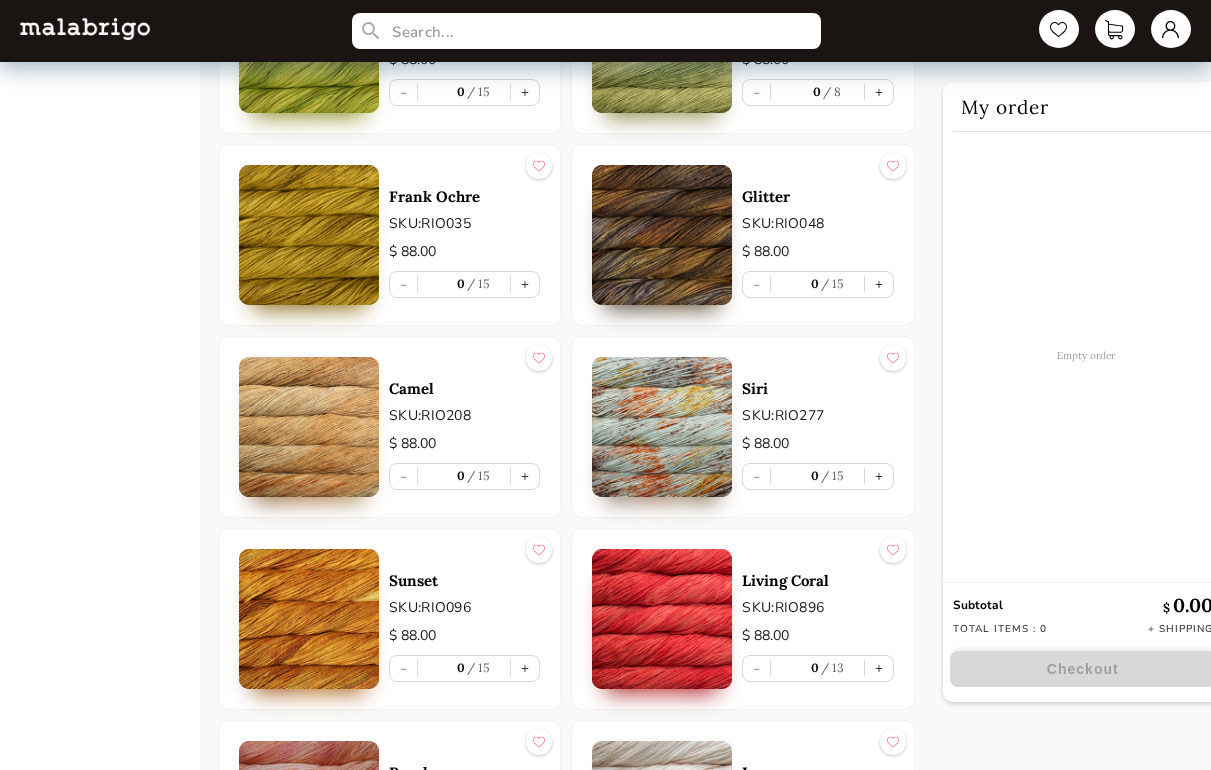 scroll, scrollTop: 6261, scrollLeft: 0, axis: vertical 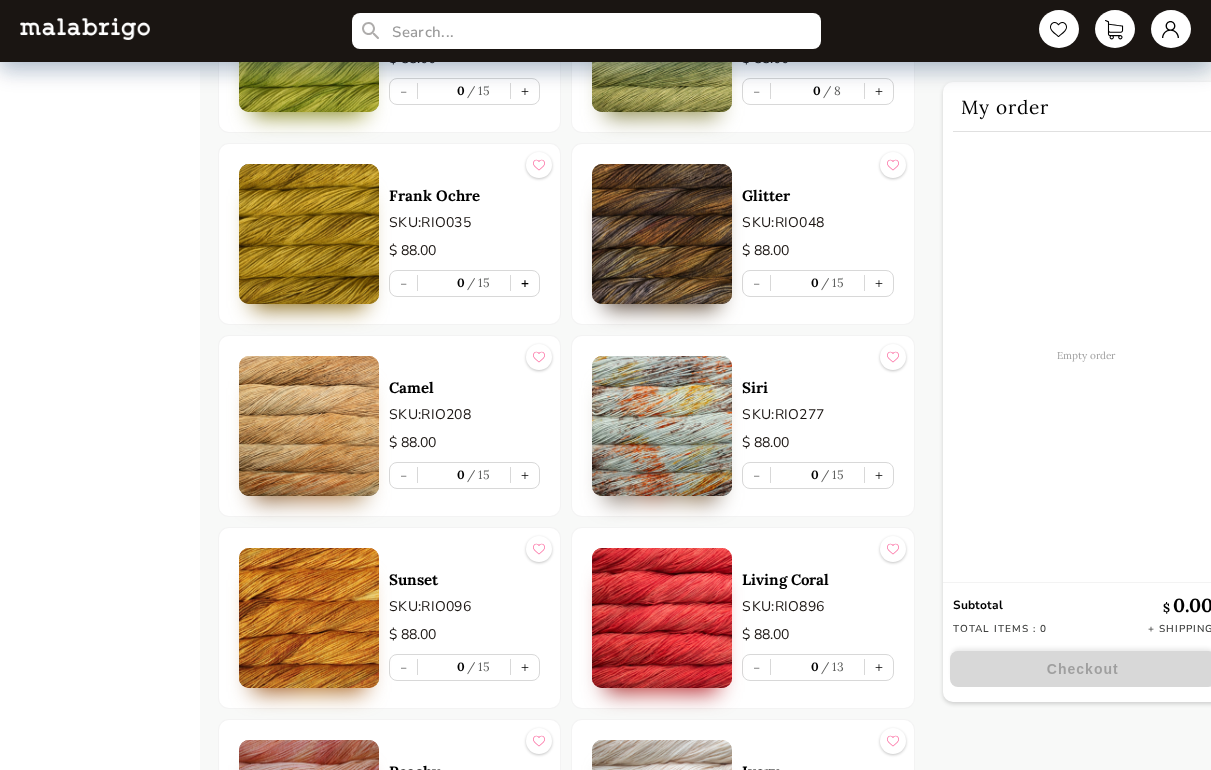 click on "+" at bounding box center (525, 283) 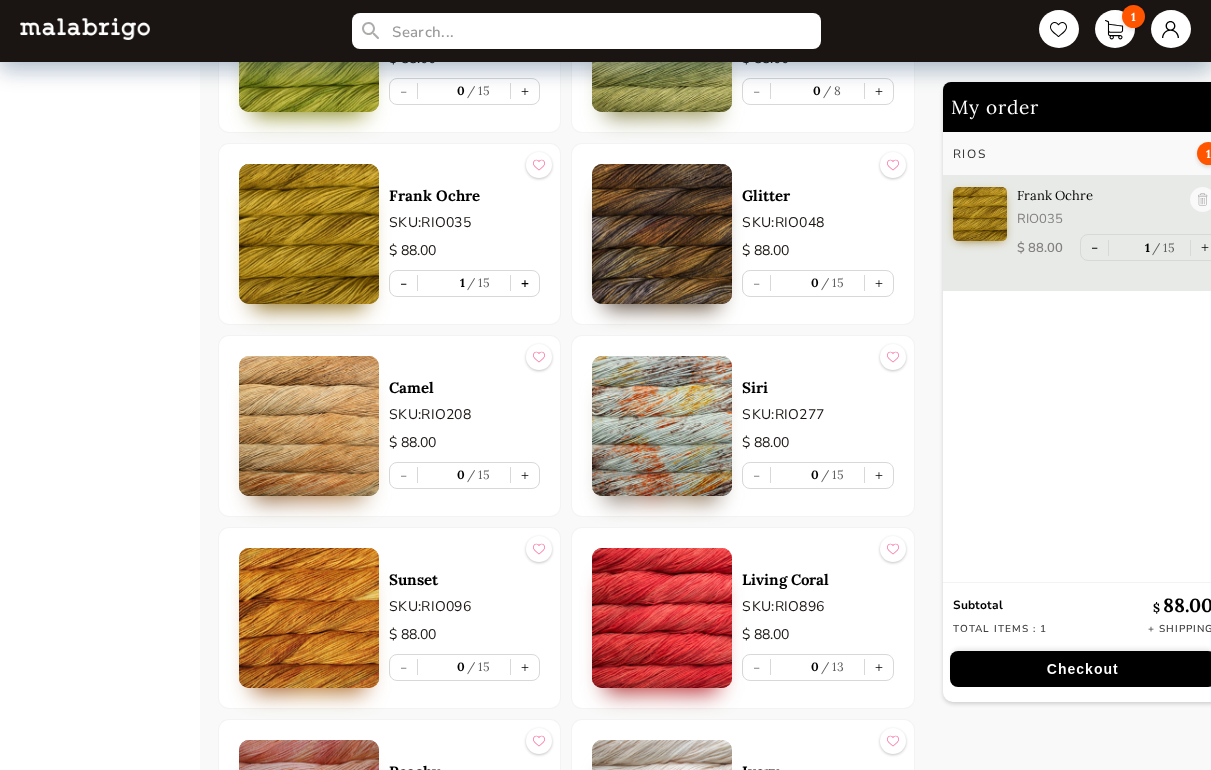 click on "+" at bounding box center (525, 283) 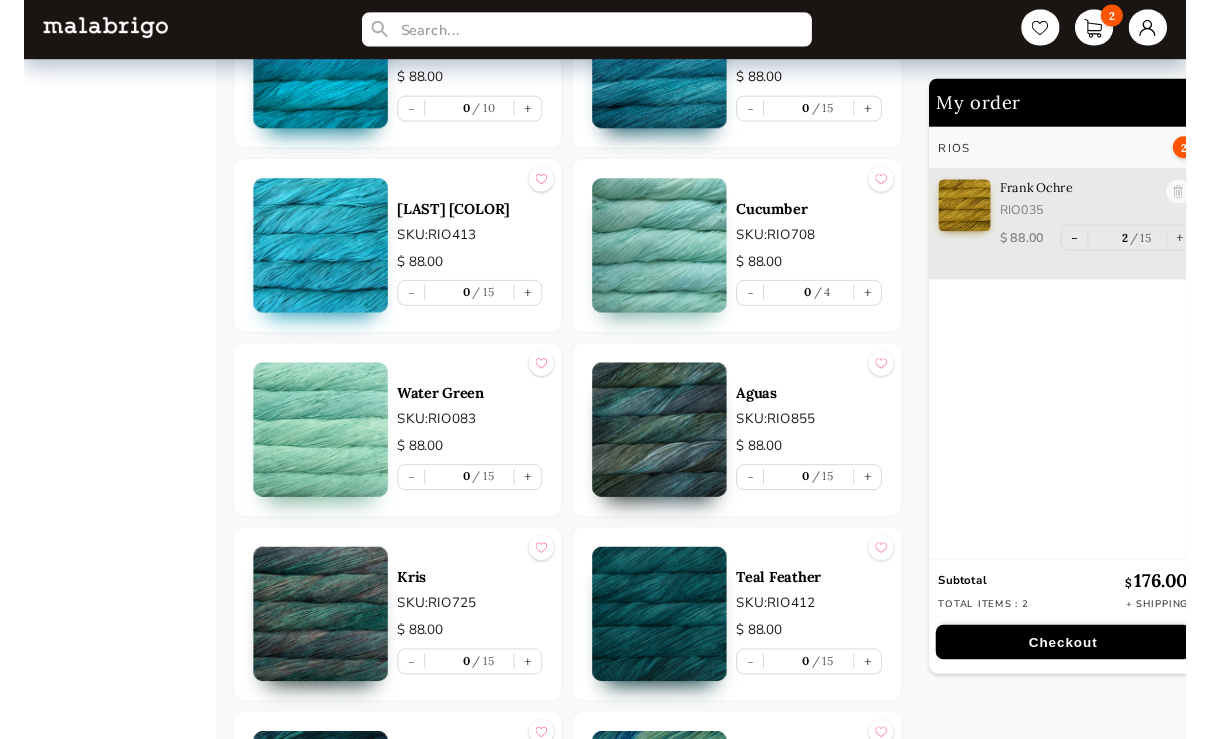 scroll, scrollTop: 4700, scrollLeft: 0, axis: vertical 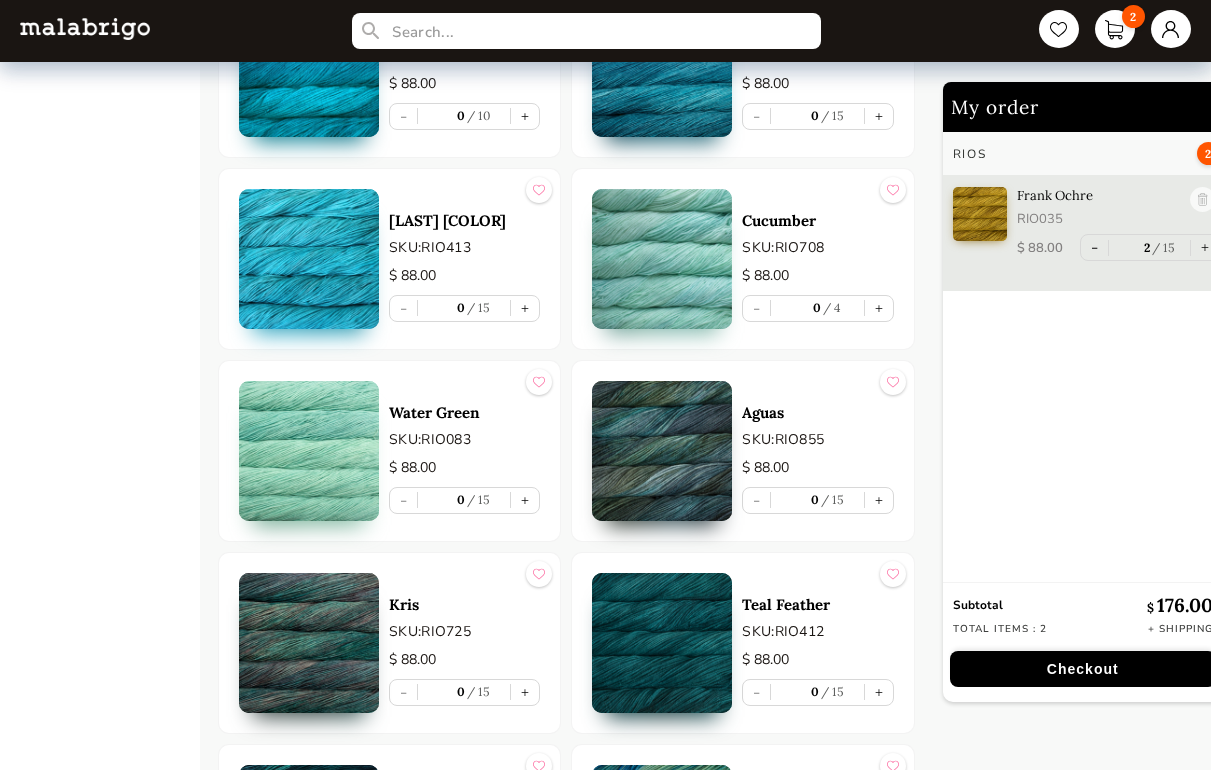 type 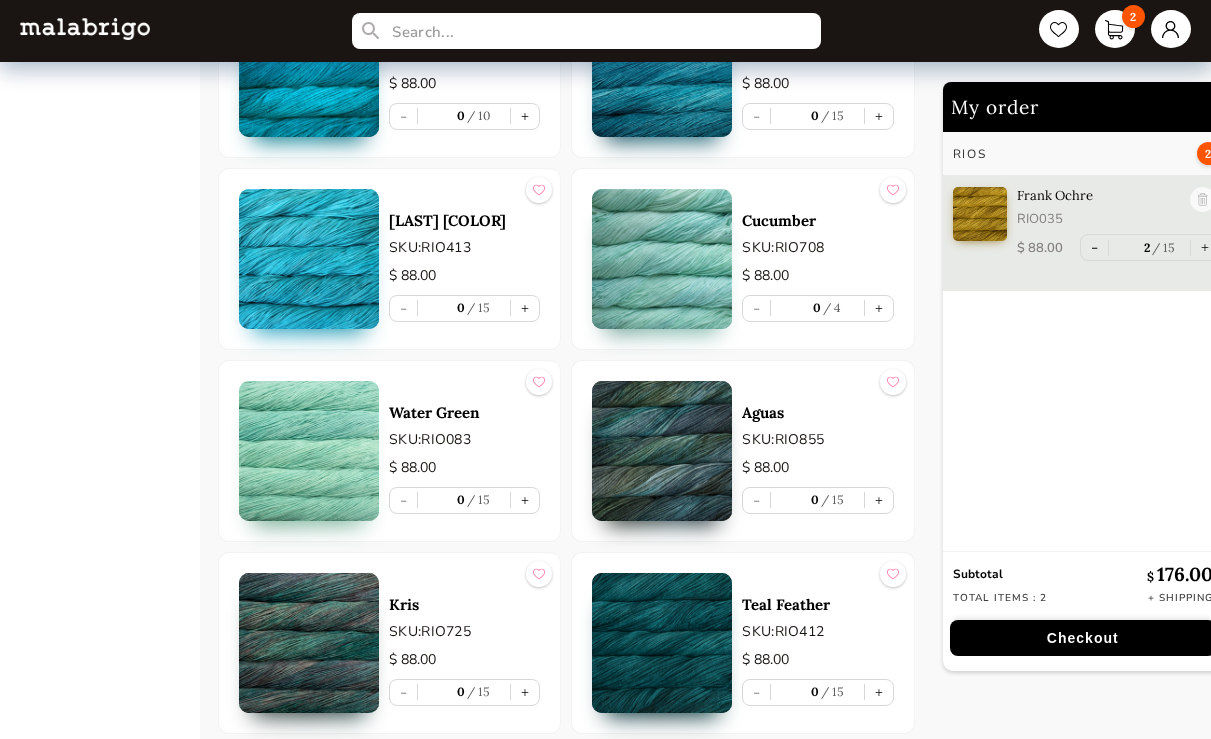 scroll, scrollTop: 9160, scrollLeft: 0, axis: vertical 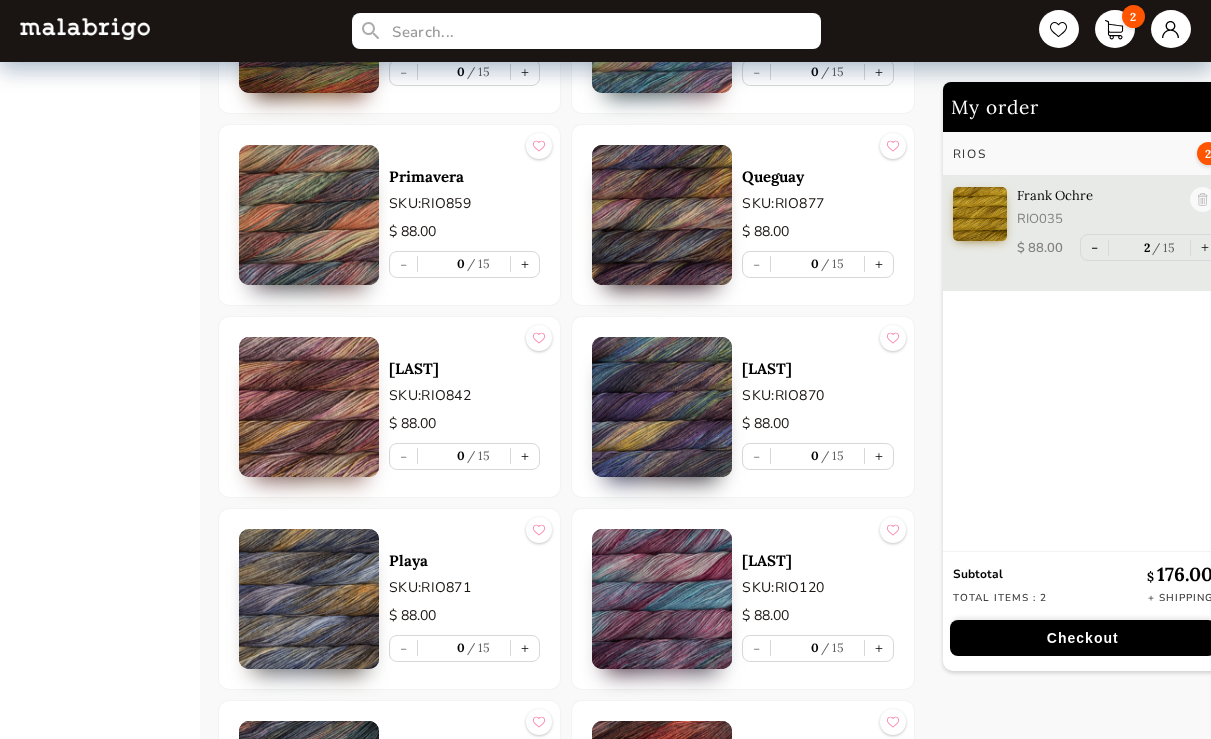 click on "$   88.00" at bounding box center [817, 424] 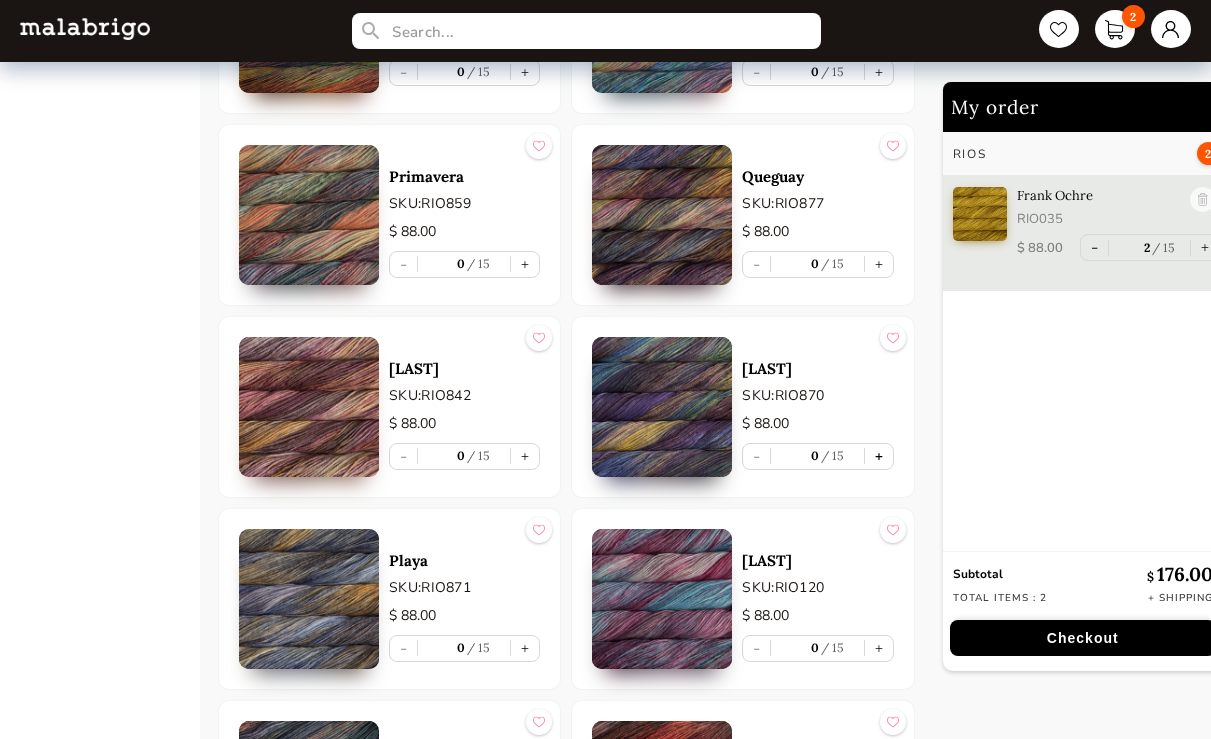 click on "+" at bounding box center [879, 456] 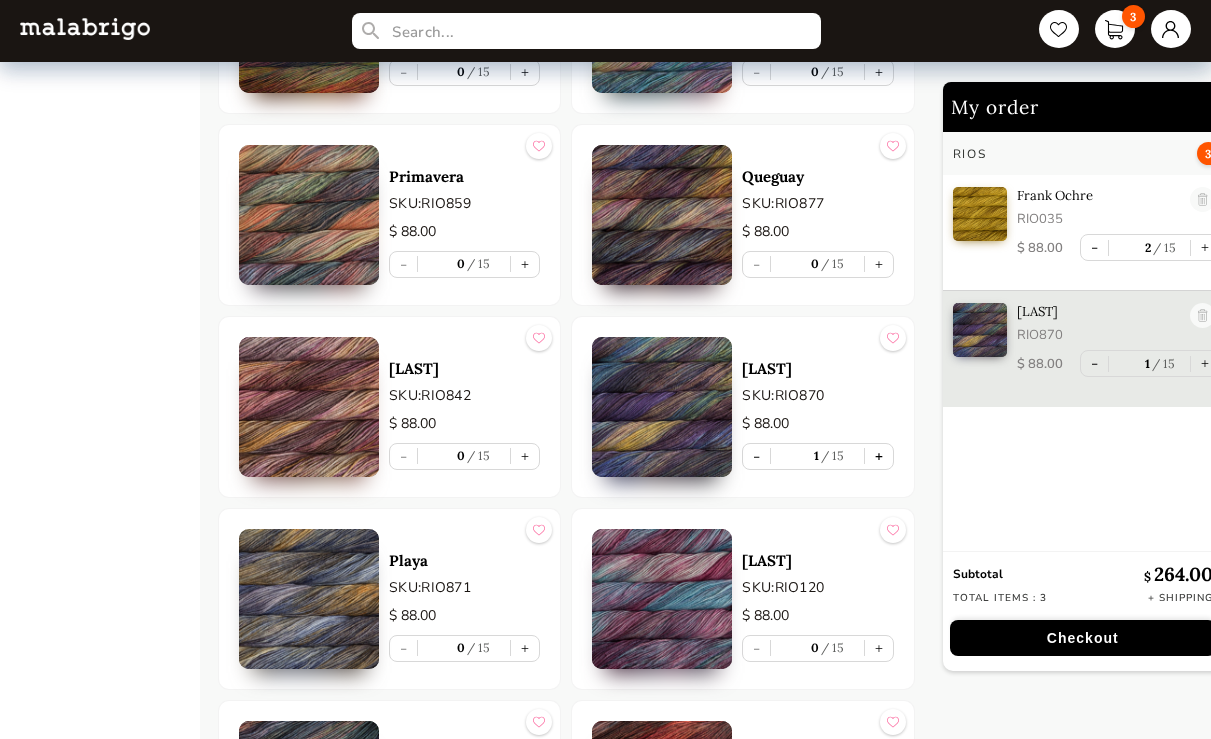 type on "1" 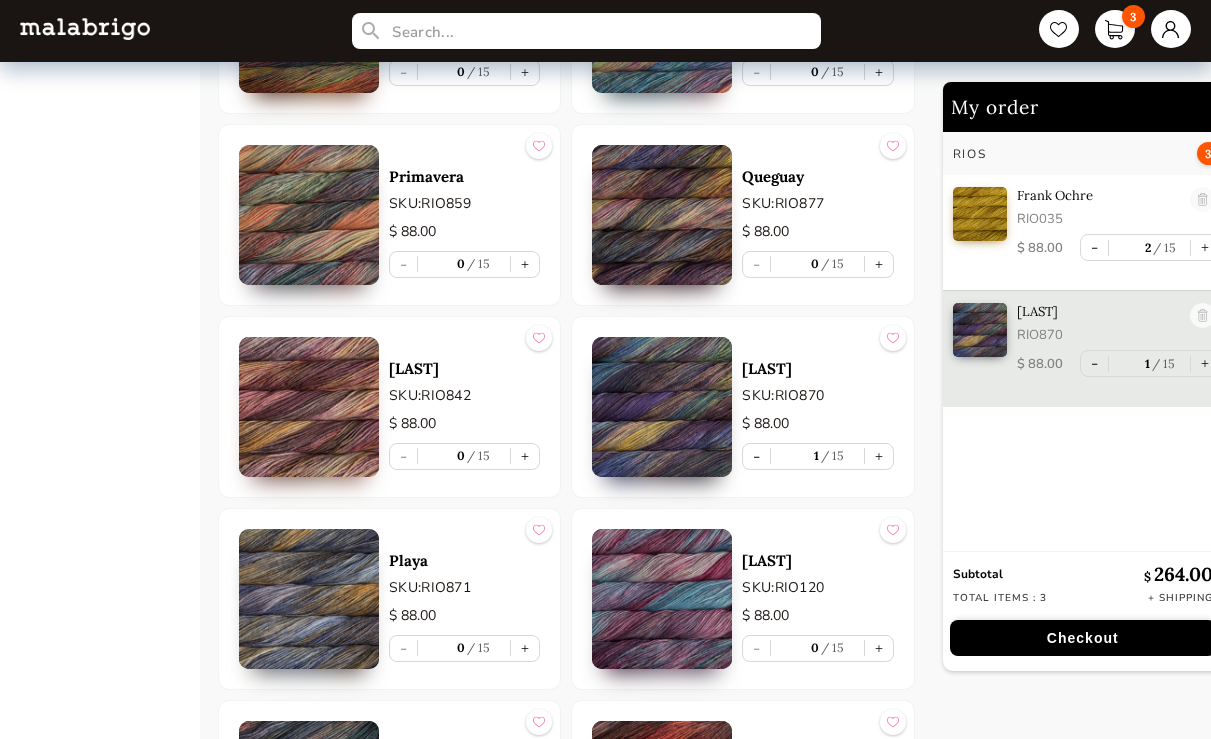 type 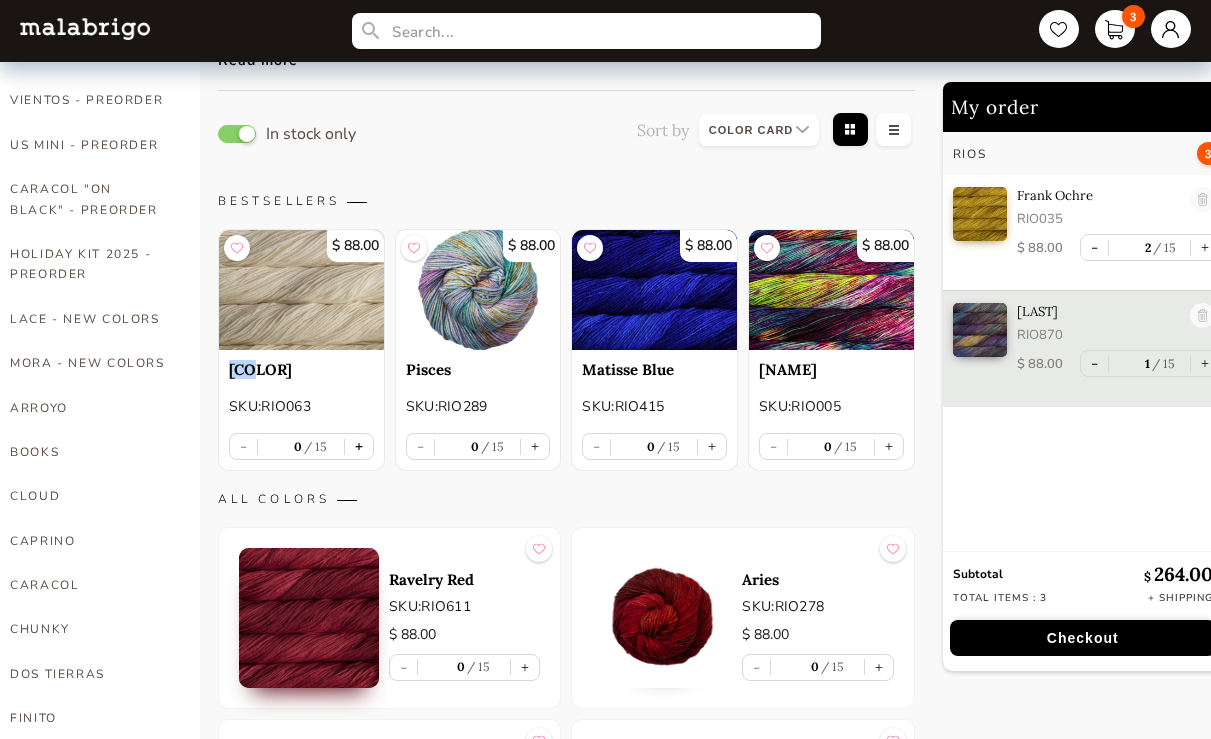 click on "+" at bounding box center [359, 446] 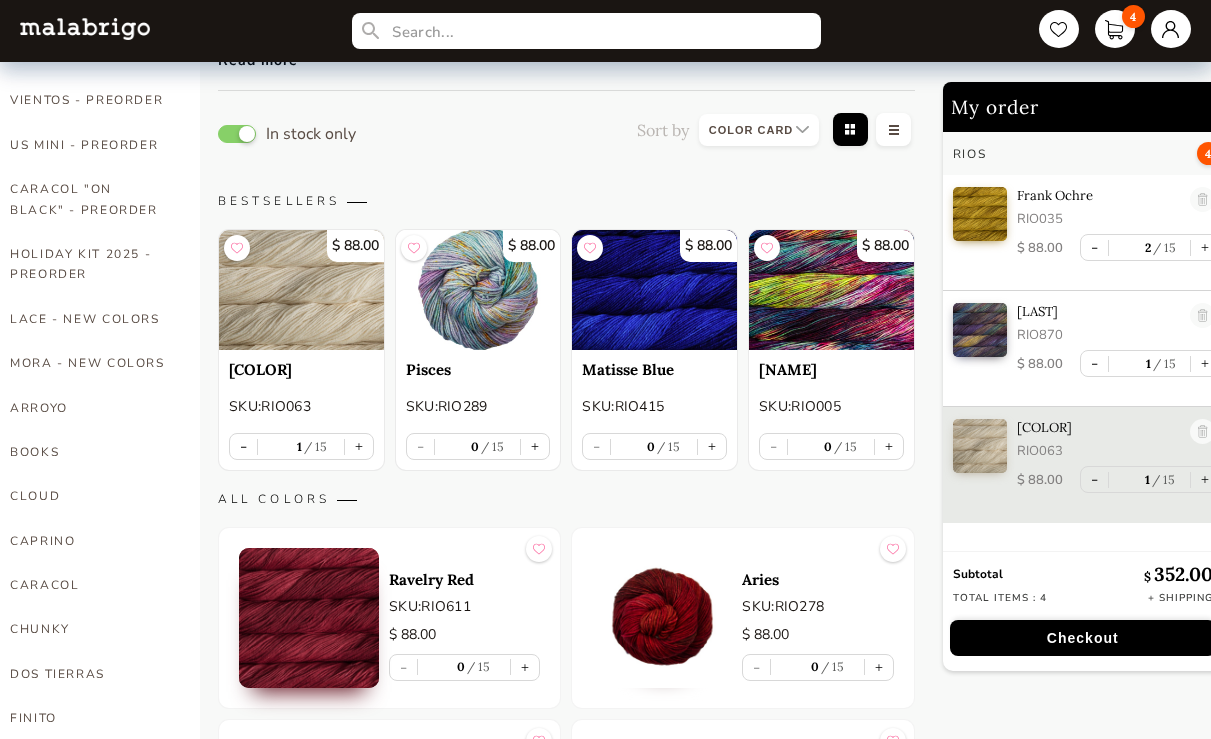 click on "In stock only Sort by Grid view Table view" at bounding box center [566, 133] 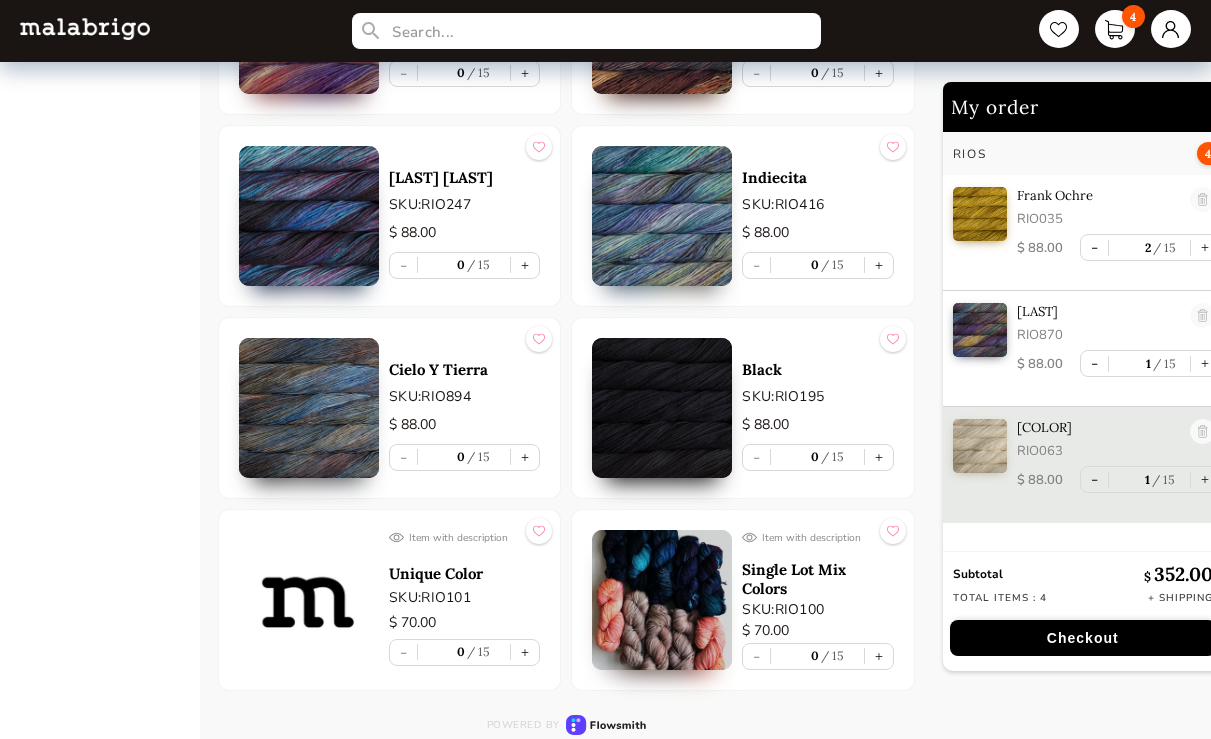 scroll, scrollTop: 117, scrollLeft: 0, axis: vertical 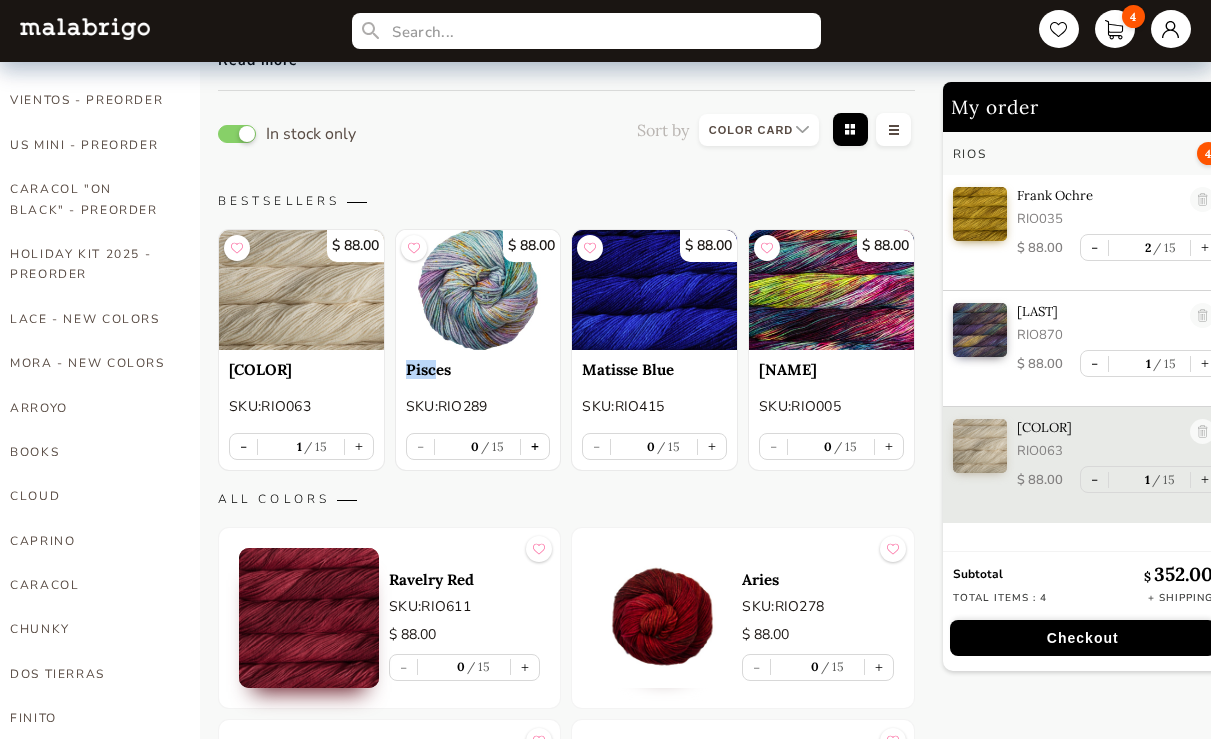 click on "+" at bounding box center [535, 446] 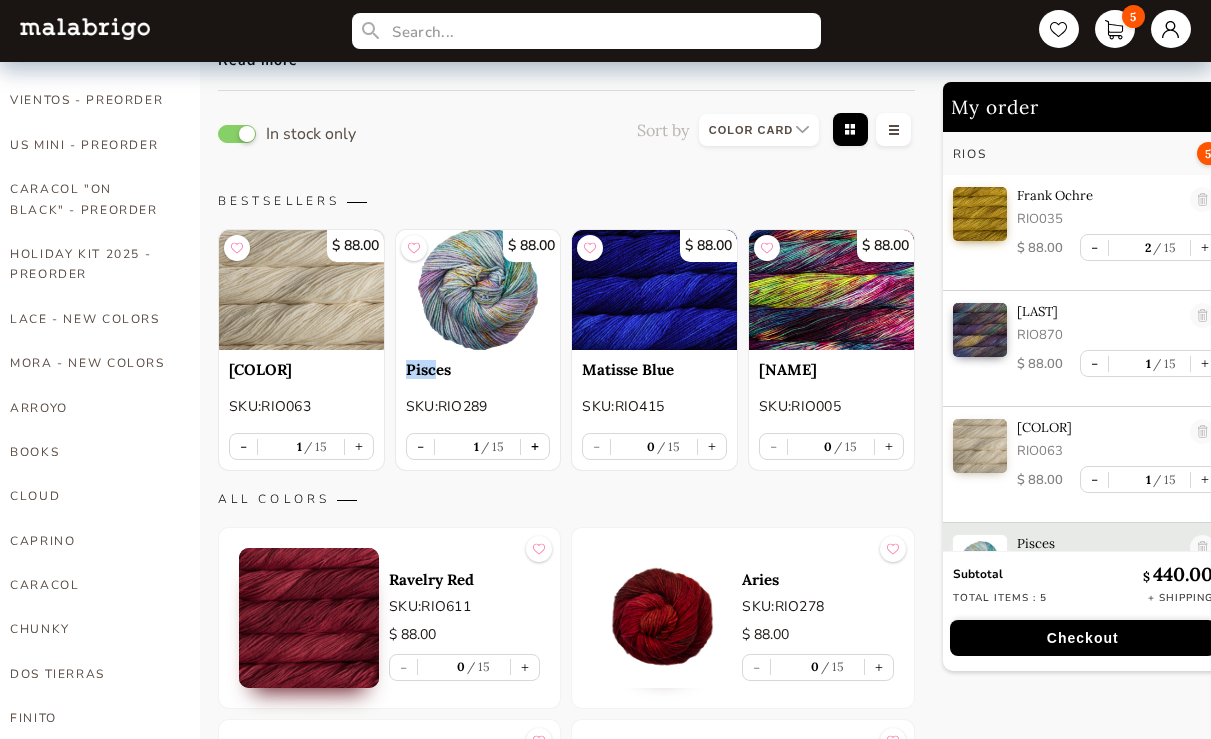 type on "1" 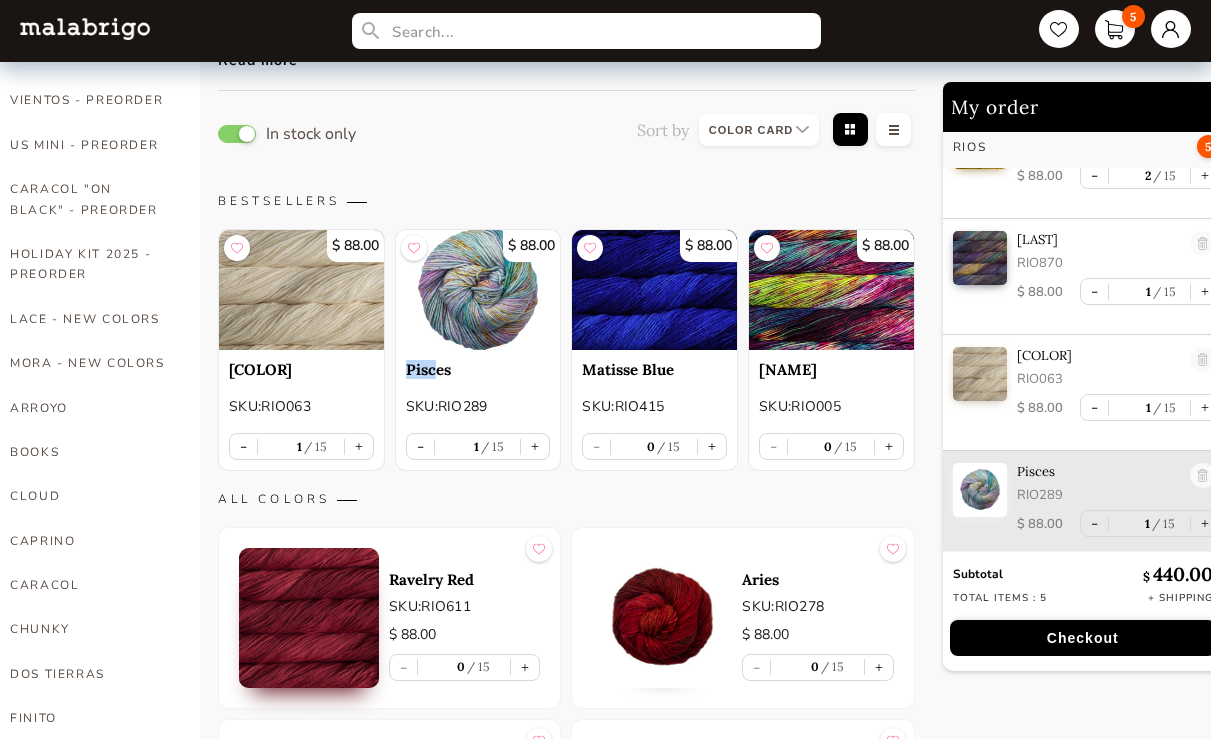 type 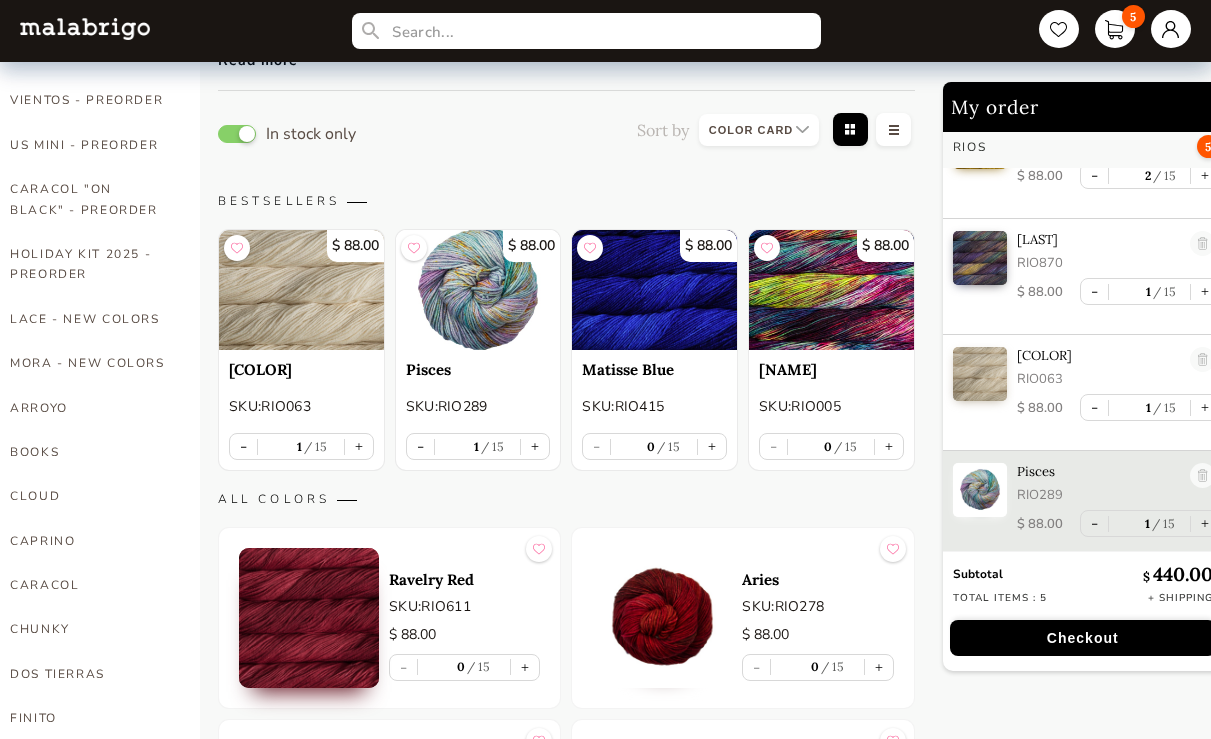 scroll, scrollTop: 6664, scrollLeft: 0, axis: vertical 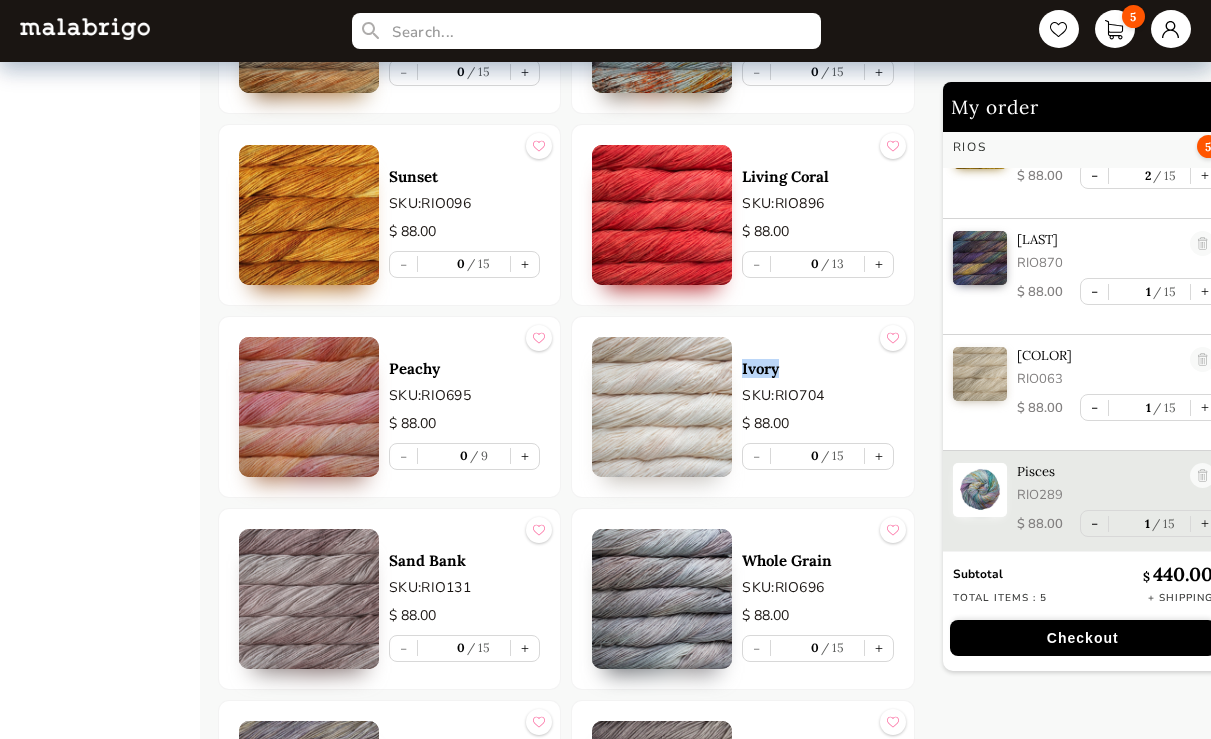 click on "SKU: [PRODUCT_CODE]" at bounding box center (817, 395) 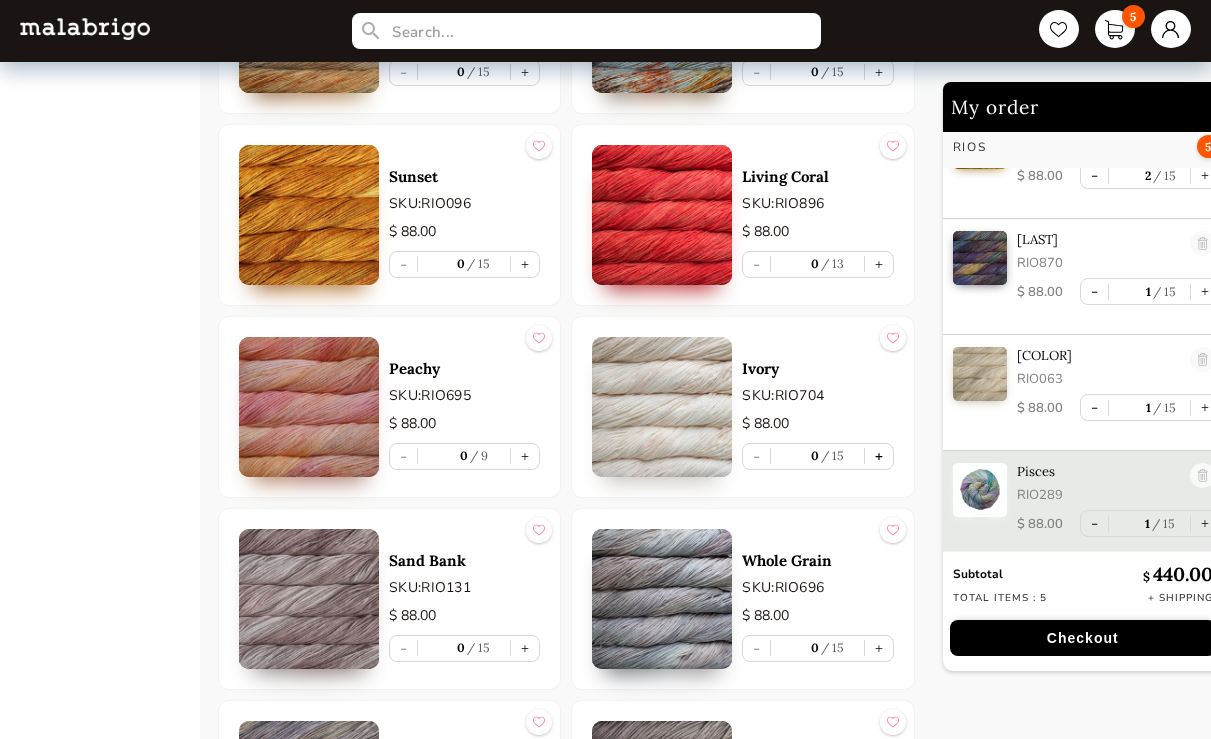 click on "+" at bounding box center (879, 456) 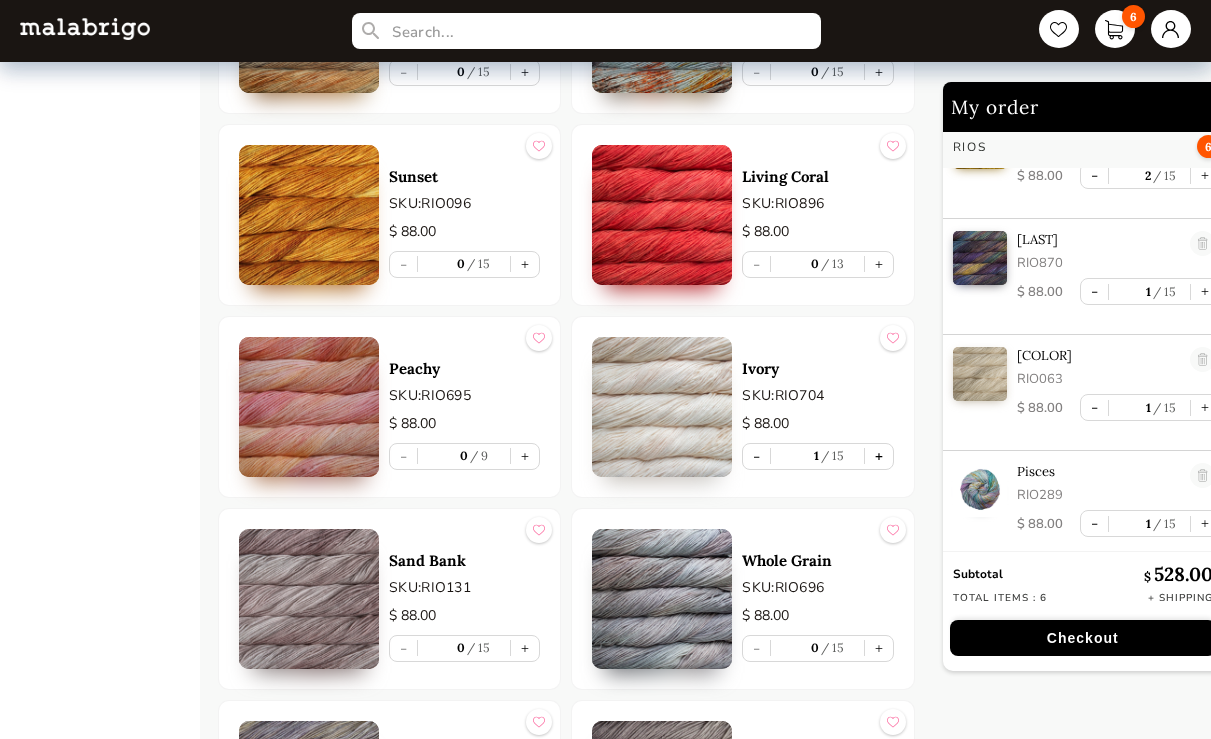 scroll, scrollTop: 181, scrollLeft: 0, axis: vertical 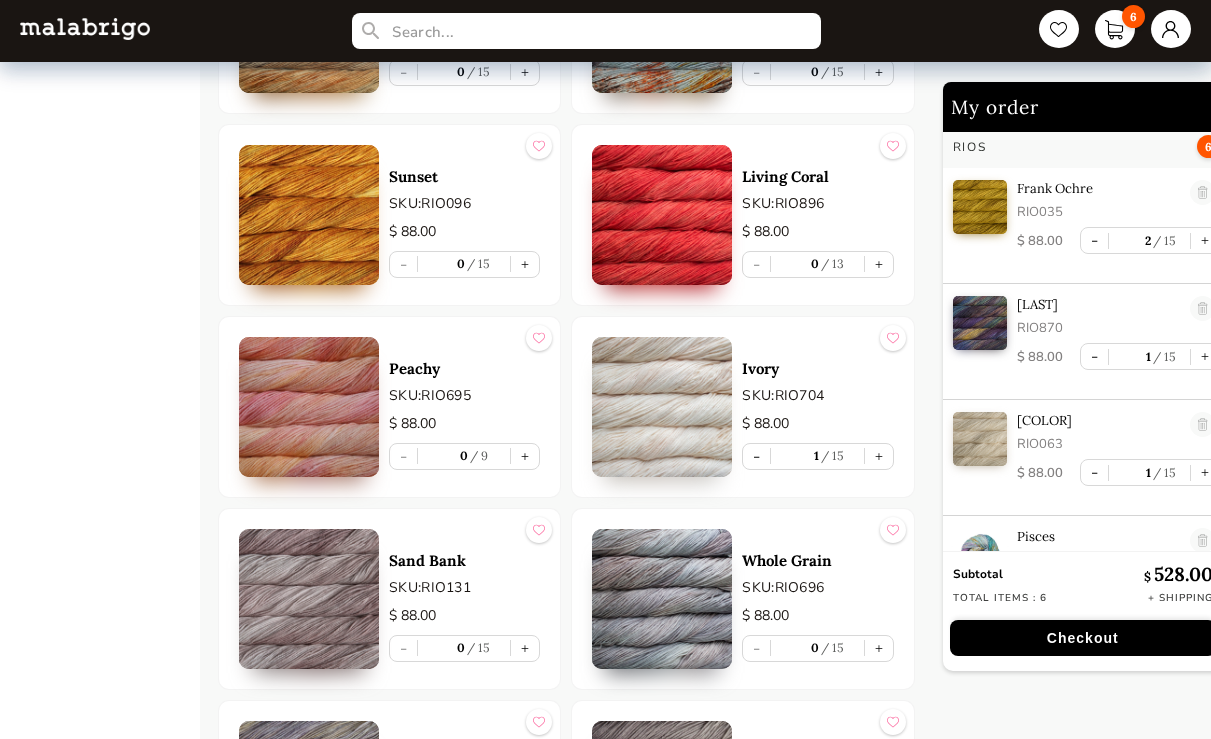 type 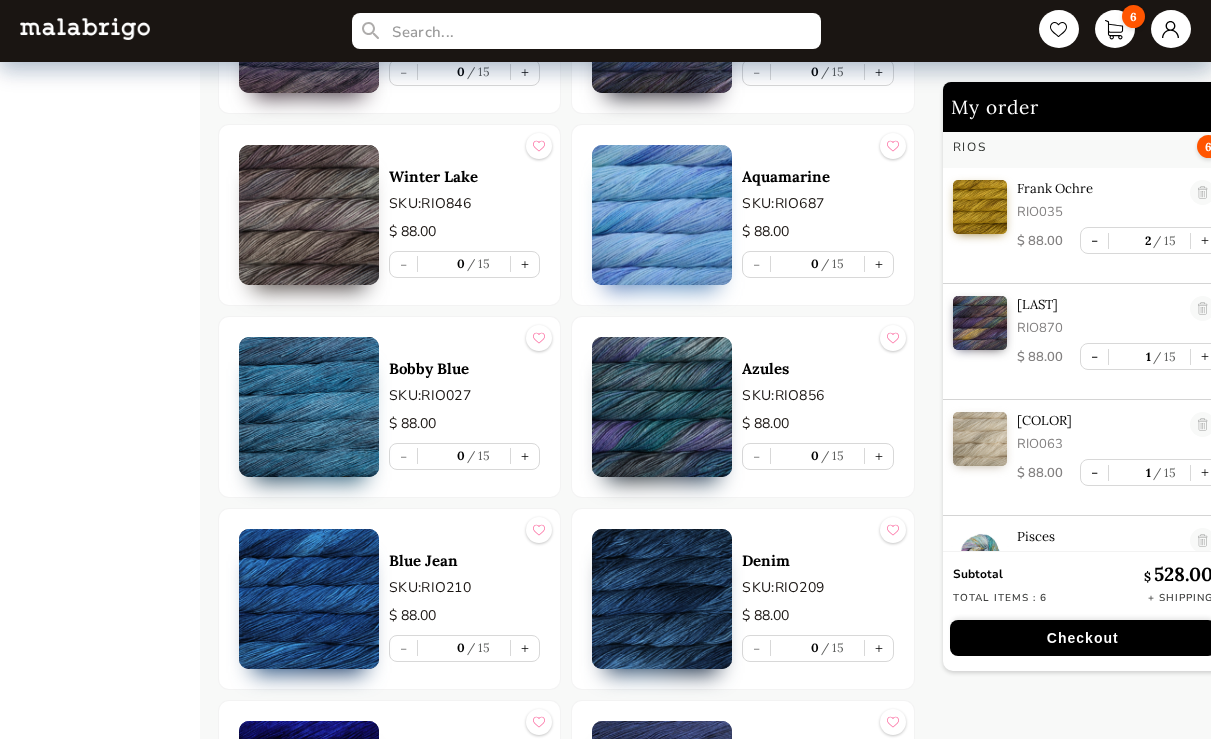 click on "HOME CATEGORIES VIENTOS - PREORDER US MINI - PREORDER CARACOL "ON BLACK" - PREORDER HOLIDAY KIT 2025 - PREORDER LACE - NEW COLORS MORA - NEW COLORS ARROYO BOOKS CLOUD CAPRINO CARACOL CHUNKY DOS TIERRAS FINITO LACE MOHAIR MECHA MECHITA MORA NOVENTA NUBE ON SALE RASTA RIOS RIOS SÓLIDOS SOCK CAKES - METAMORPHOSIS SEIS CABOS SILKPACA SILKY MERINO SOCK SUSURRO TOTES ULTIMATE SOCK VERANO WASHTED WORSTED" at bounding box center (100, 1868) 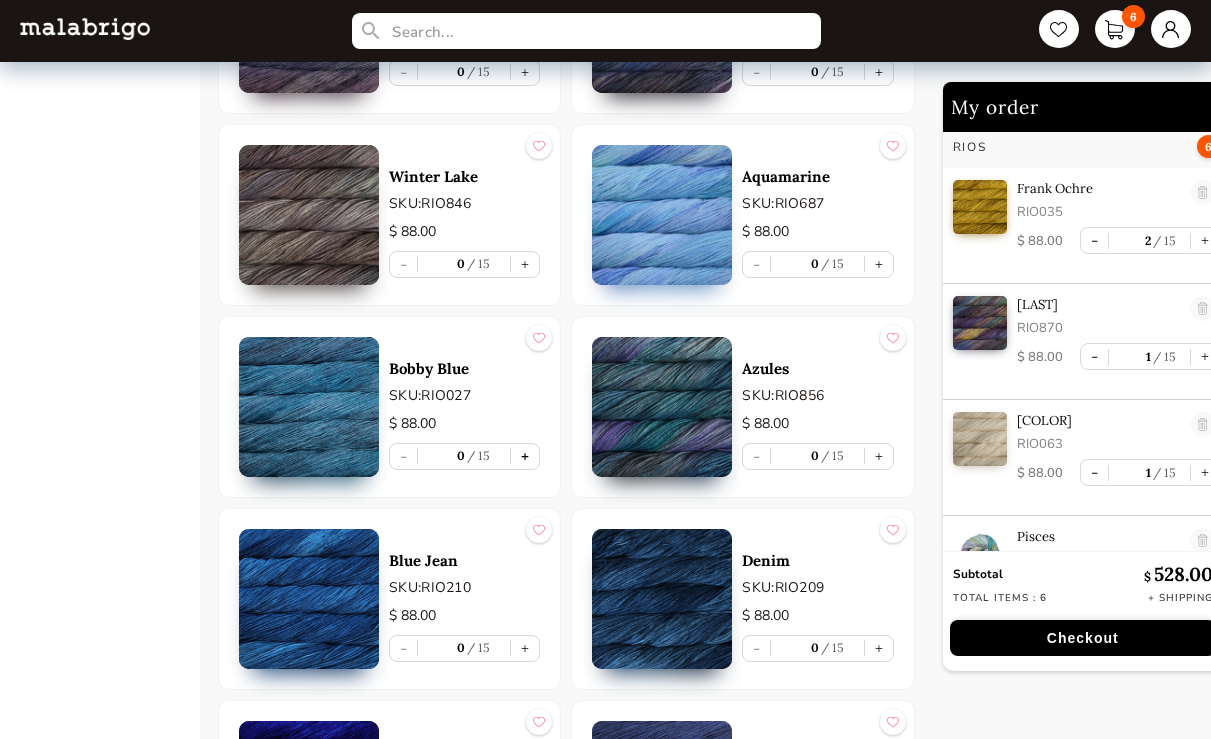 click on "+" at bounding box center [525, 456] 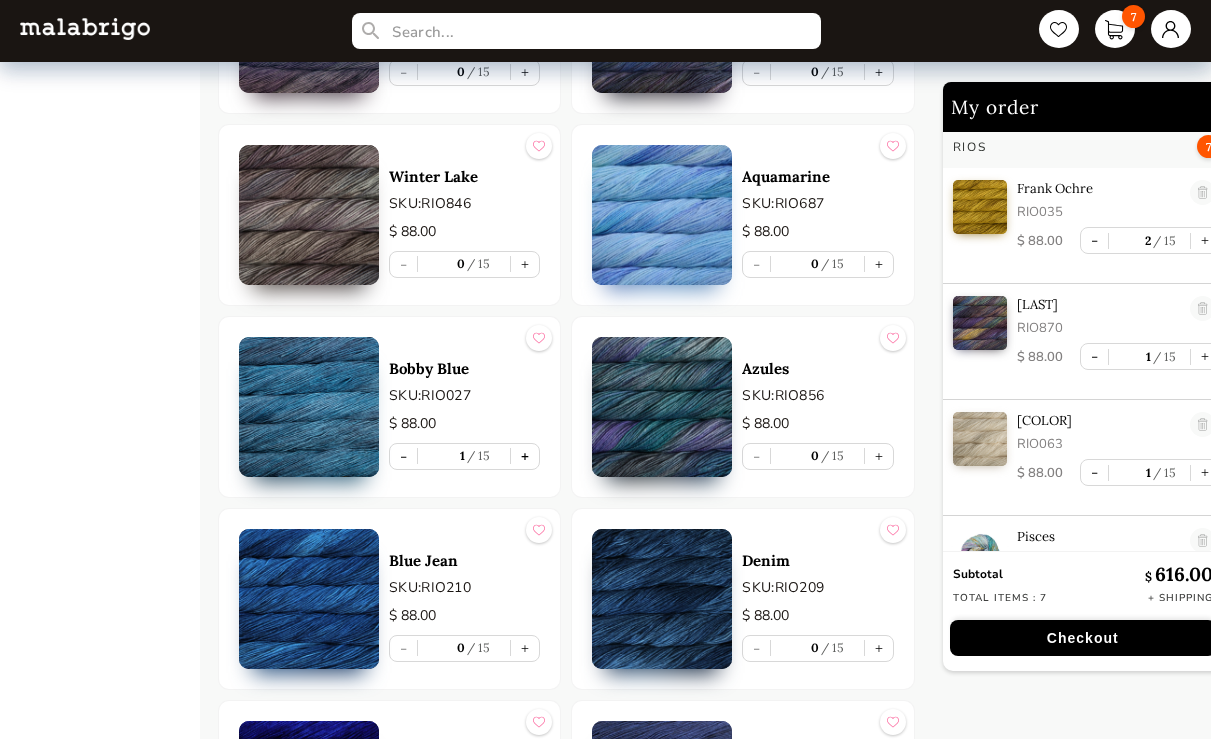 scroll, scrollTop: 297, scrollLeft: 0, axis: vertical 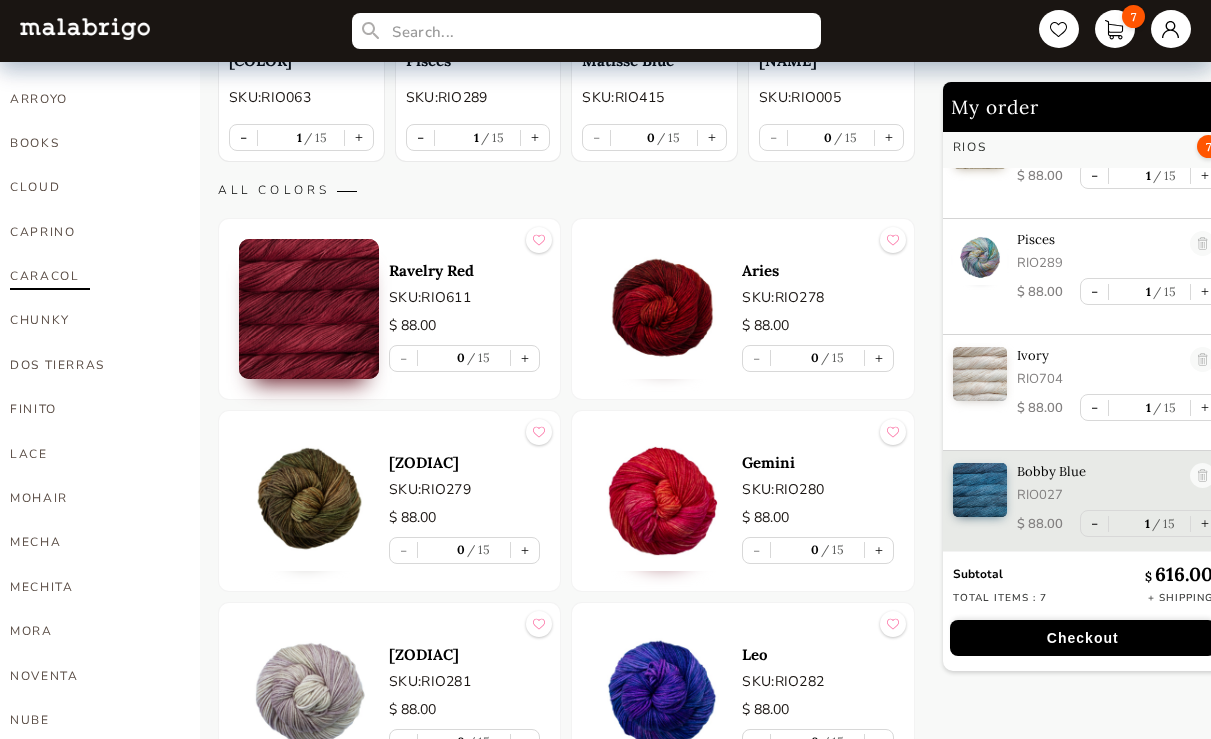 type 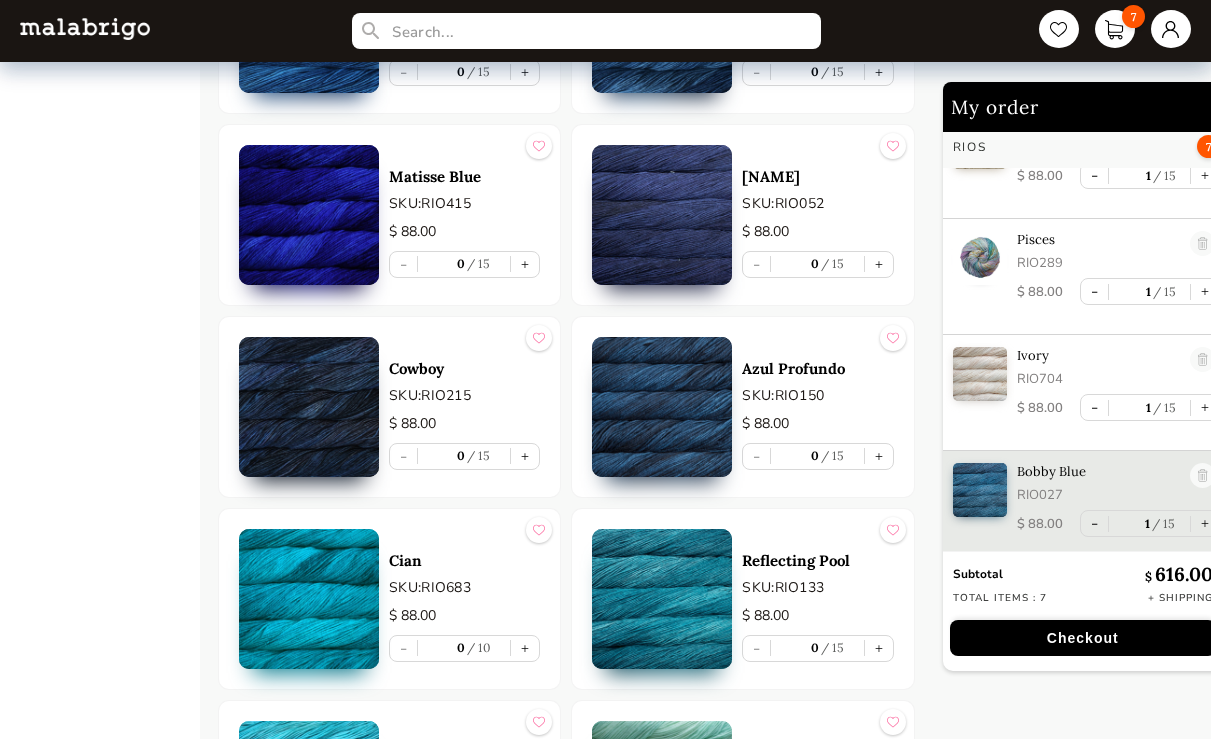 click on "RIO278 $ 88.00 - 0 15 + Taurus SKU: RIO279 $ 88.00 - 0 15 + Gemini SKU: RIO280 $ 88.00 - 0 15 + Cancer SKU: RIO281 $ 88.00 - 0 15 + Leo SKU: RIO282 $ 88.00 - 0 15 + Virgo SKU: RIO283 $ 88.00 - 0 15 + Libra SKU: RIO284 $ 88.00 - 0 15 + Scorpio SKU: RIO285 $ 88.00 - 0 15 + Sagittarius SKU: RIO286 $ 88.00 - 0 15 + Capricorn SKU: RIO287 $ 88.00 - 0 15 + Aquarius SKU: RIO288 $ 88.00 - 0 15 + Pisces SKU: RIO289 $ 88.00 - 1 15 + Rios Old Rose SKU: RIO115 $ 88.00 - 0 15 + Jupiter SKU: RIO049 $ 88.00 - 0 15 + Cereza SKU: RIO033 $ 88.00 - 0 15 + Cumparsita SKU: RIO869 $ 88.00 - 0 6 + Almond Blossom SKU: RIO703 $ 88.00 - 0 15 + English Rose SKU: RIO057 $ 88.00 - 0 15 + Fucsia SKU: RIO093 $ 88.00 - 0 15 + Magenta SKU: RIO214 $ 88.00 - 0 15 + Purpuras SKU: RIO872 $ 88.00 - 0 15 + Glazed Carrot SKU: RIO016 $ 88.00 - 0 15 + Sabiduria SKU: RIO136 $ 88.00 - 0 11 + Hollyhock SKU: RIO148 $ 88.00 - 0 15" at bounding box center (566, 1559) 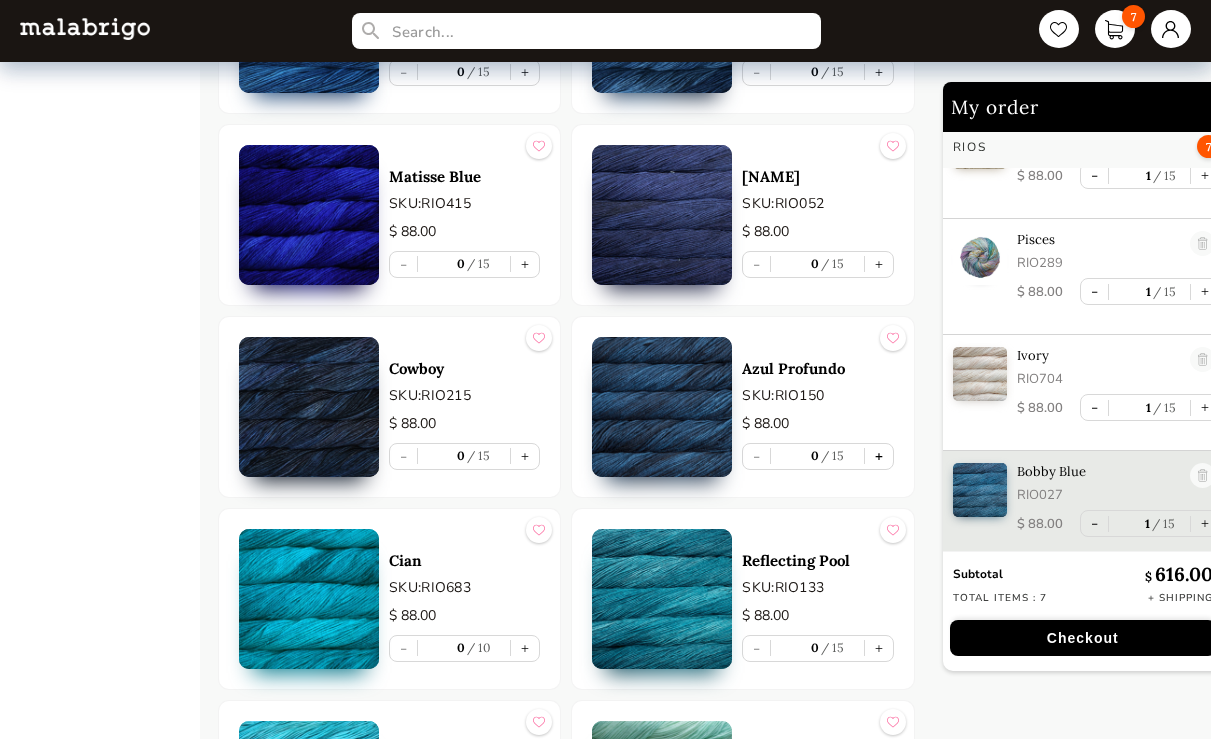 click on "+" at bounding box center (879, 456) 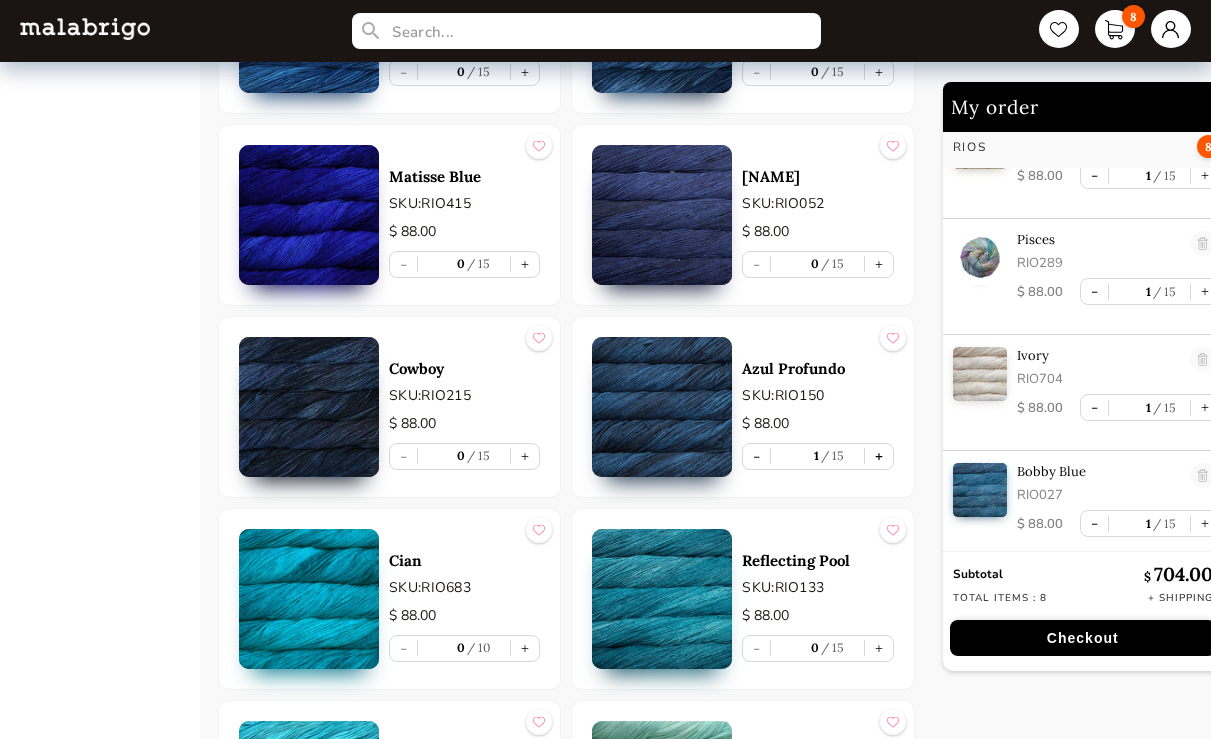 scroll, scrollTop: 413, scrollLeft: 0, axis: vertical 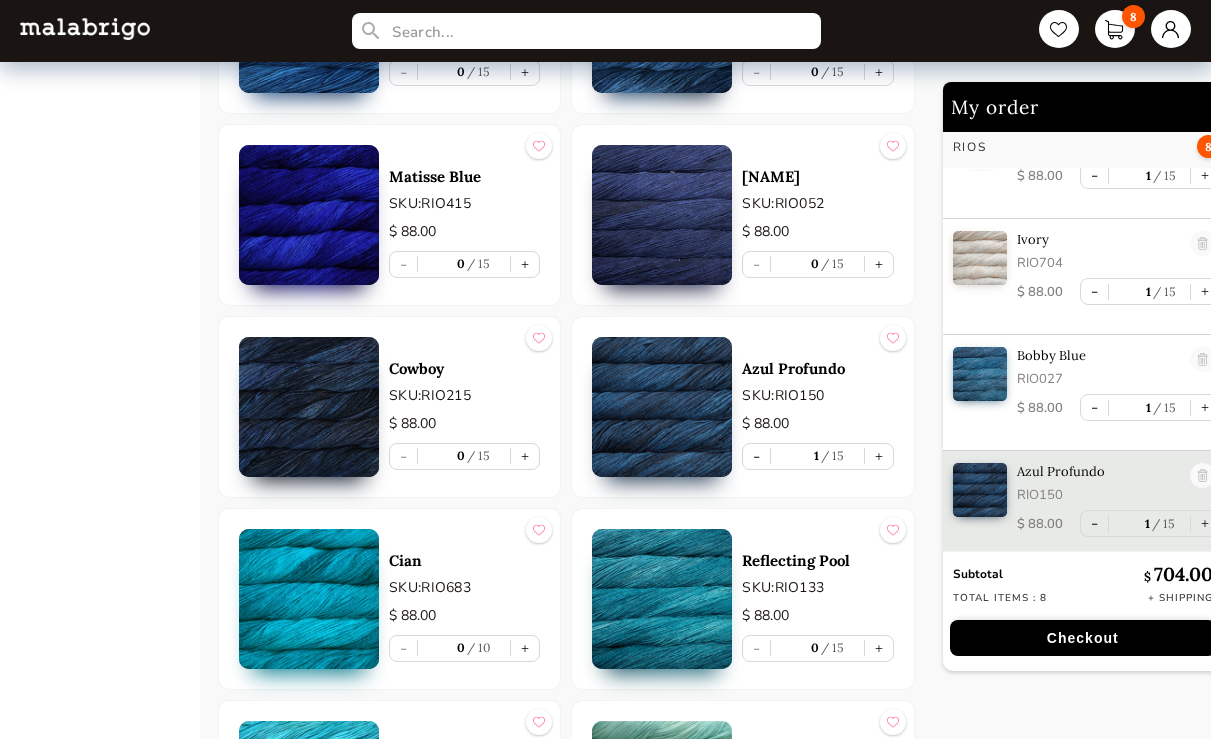 type 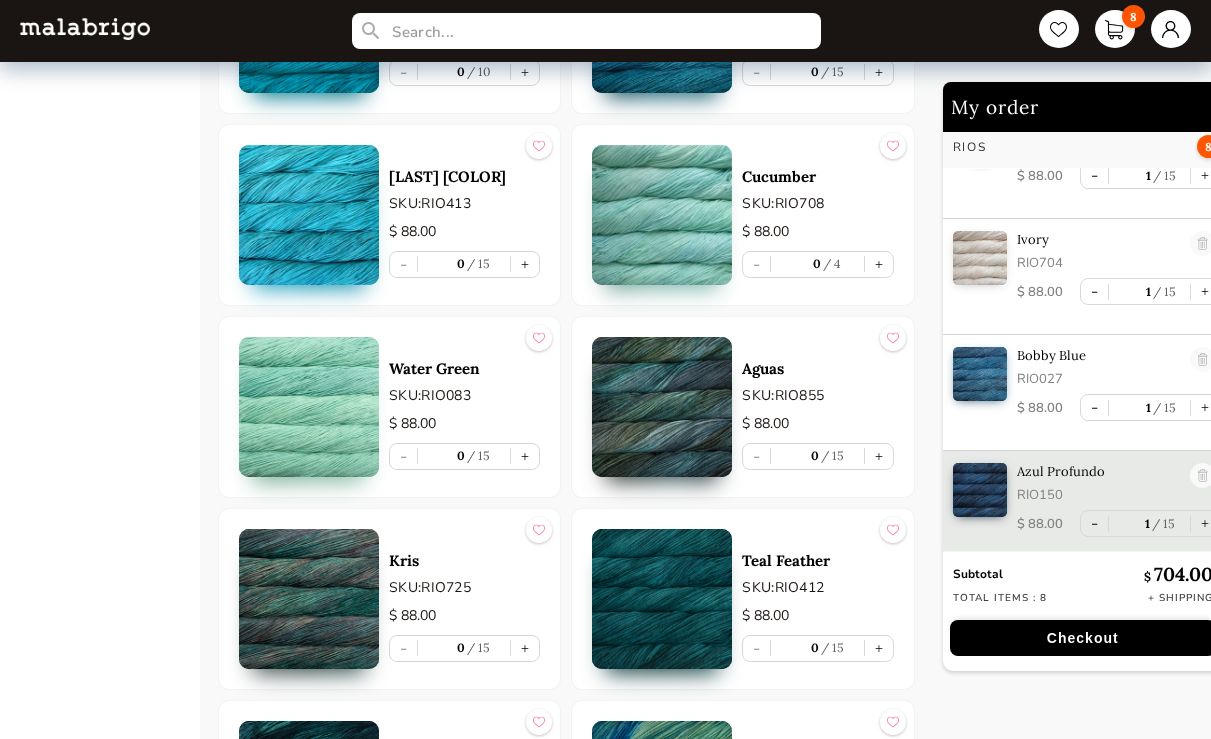 click on "HOME CATEGORIES VIENTOS - PREORDER US MINI - PREORDER CARACOL "ON BLACK" - PREORDER HOLIDAY KIT 2025 - PREORDER LACE - NEW COLORS MORA - NEW COLORS ARROYO BOOKS CLOUD CAPRINO CARACOL CHUNKY DOS TIERRAS FINITO LACE MOHAIR MECHA MECHITA MORA NOVENTA NUBE ON SALE RASTA RIOS RIOS SÓLIDOS SOCK CAKES - METAMORPHOSIS SEIS CABOS SILKPACA SILKY MERINO SOCK SUSURRO TOTES ULTIMATE SOCK VERANO WASHTED WORSTED" at bounding box center [100, 716] 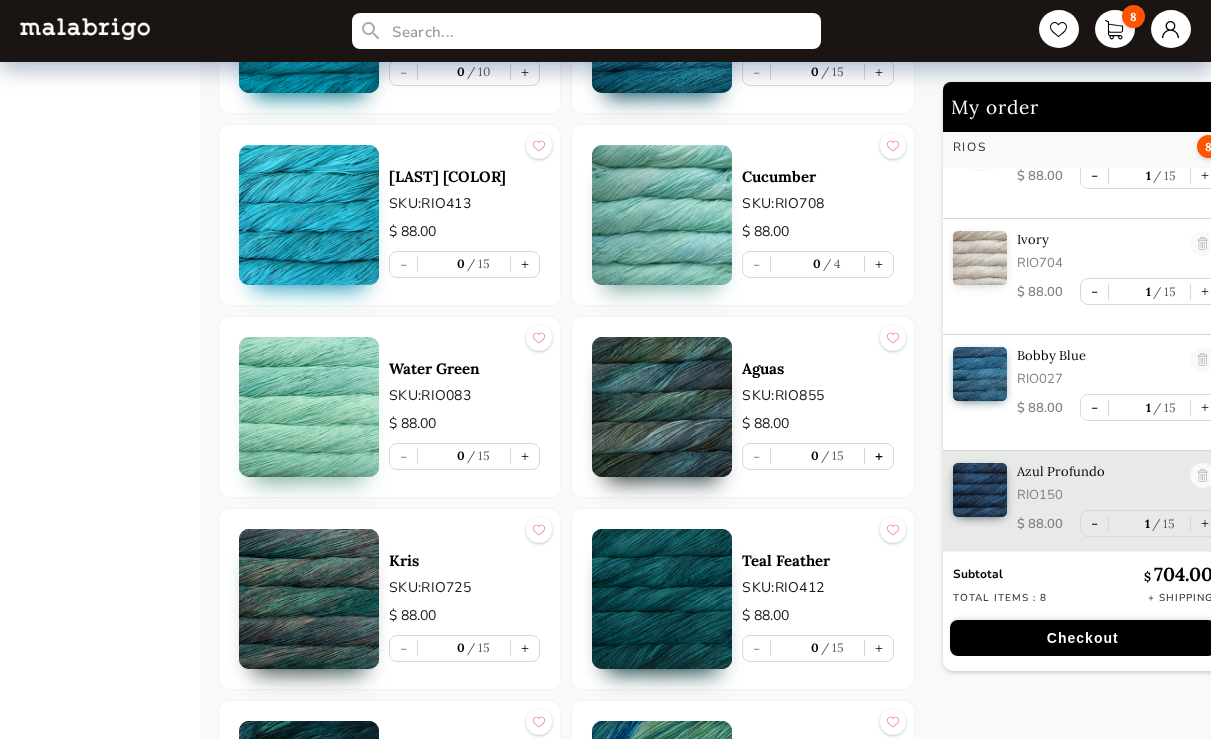 click on "+" at bounding box center (879, 456) 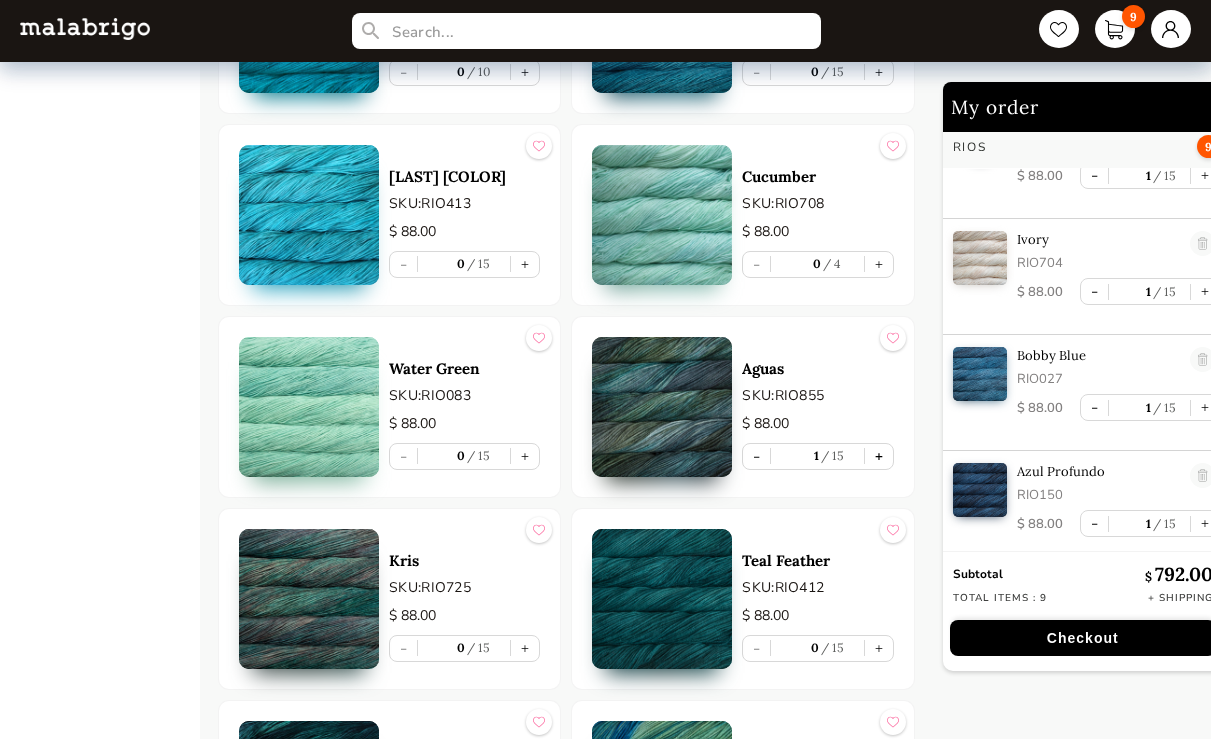 scroll, scrollTop: 529, scrollLeft: 0, axis: vertical 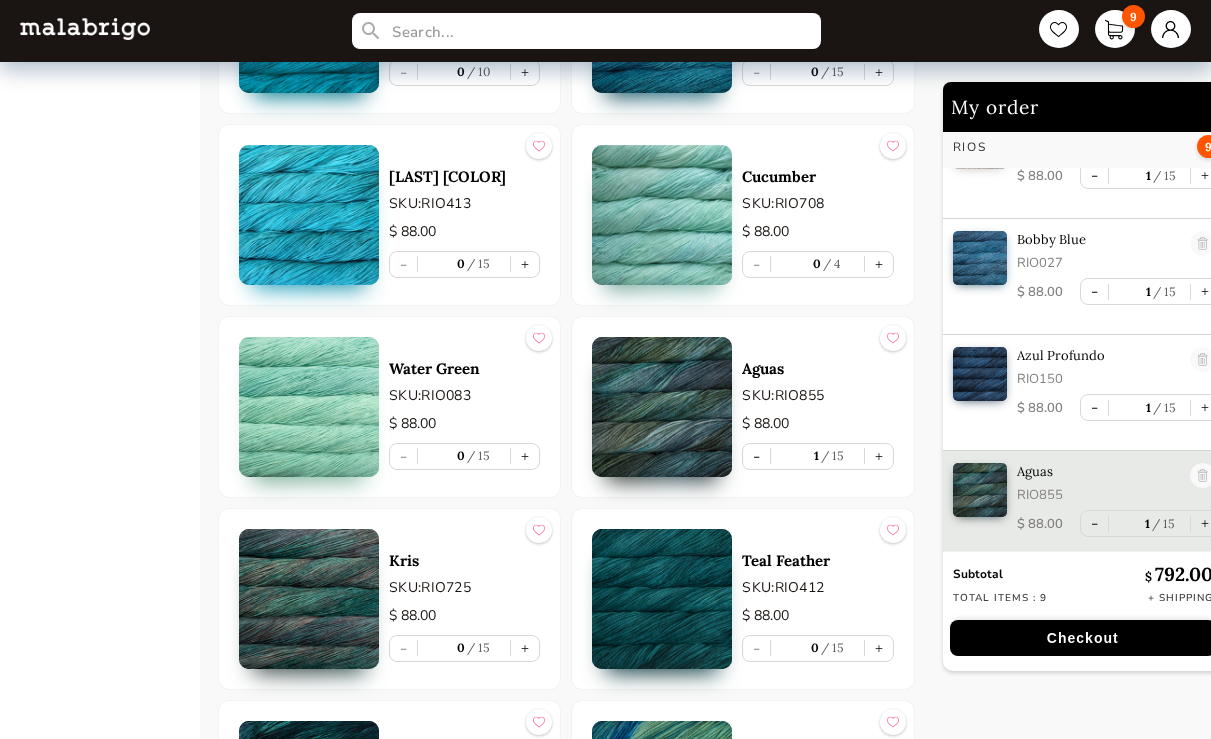 type 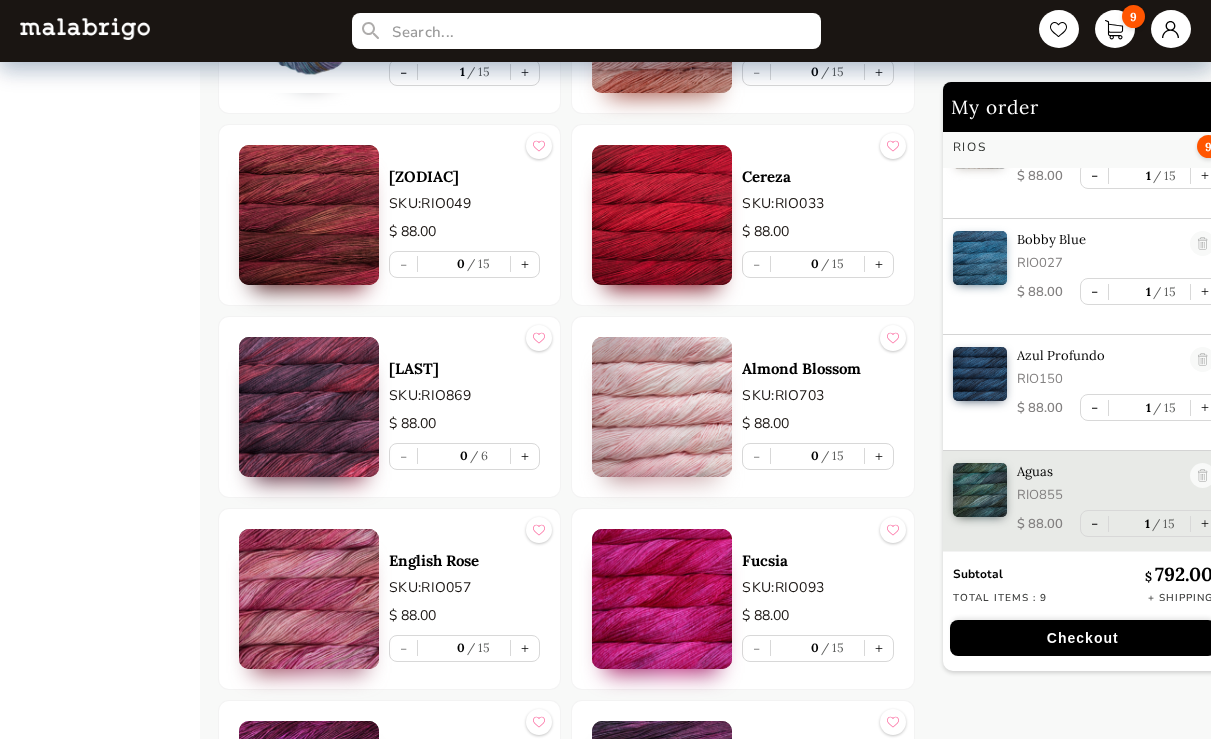 click on "HOME CATEGORIES VIENTOS - PREORDER US MINI - PREORDER CARACOL "ON BLACK" - PREORDER HOLIDAY KIT 2025 - PREORDER LACE - NEW COLORS MORA - NEW COLORS ARROYO BOOKS CLOUD CAPRINO CARACOL CHUNKY DOS TIERRAS FINITO LACE MOHAIR MECHA MECHITA MORA NOVENTA NUBE ON SALE RASTA RIOS RIOS SÓLIDOS SOCK CAKES - METAMORPHOSIS SEIS CABOS SILKPACA SILKY MERINO SOCK SUSURRO TOTES ULTIMATE SOCK VERANO WASHTED WORSTED" at bounding box center [100, 3596] 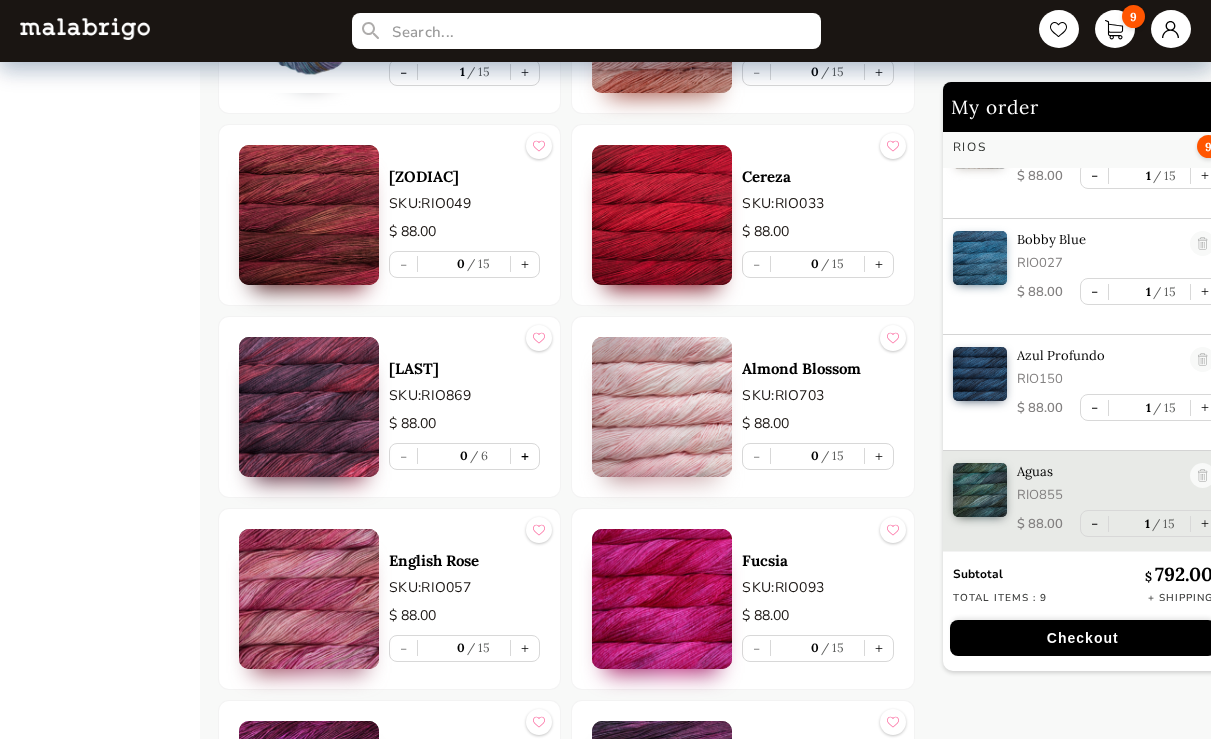 click on "+" at bounding box center [525, 456] 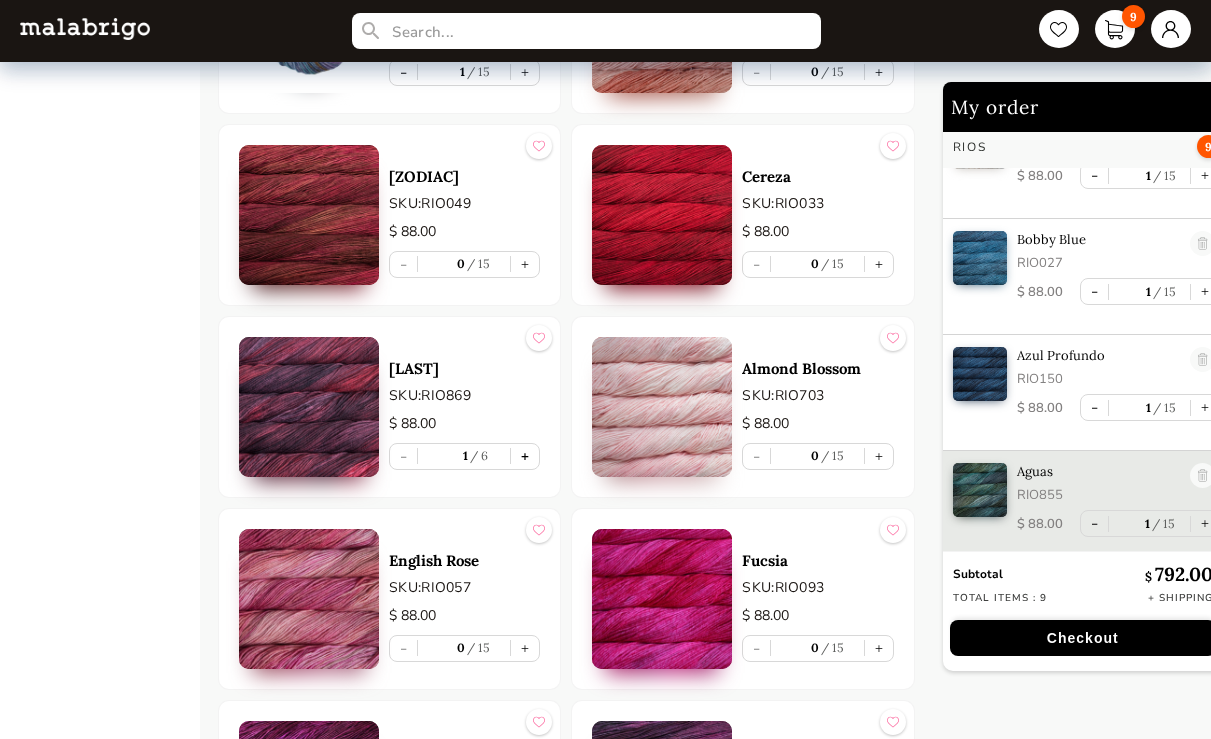 scroll, scrollTop: 645, scrollLeft: 0, axis: vertical 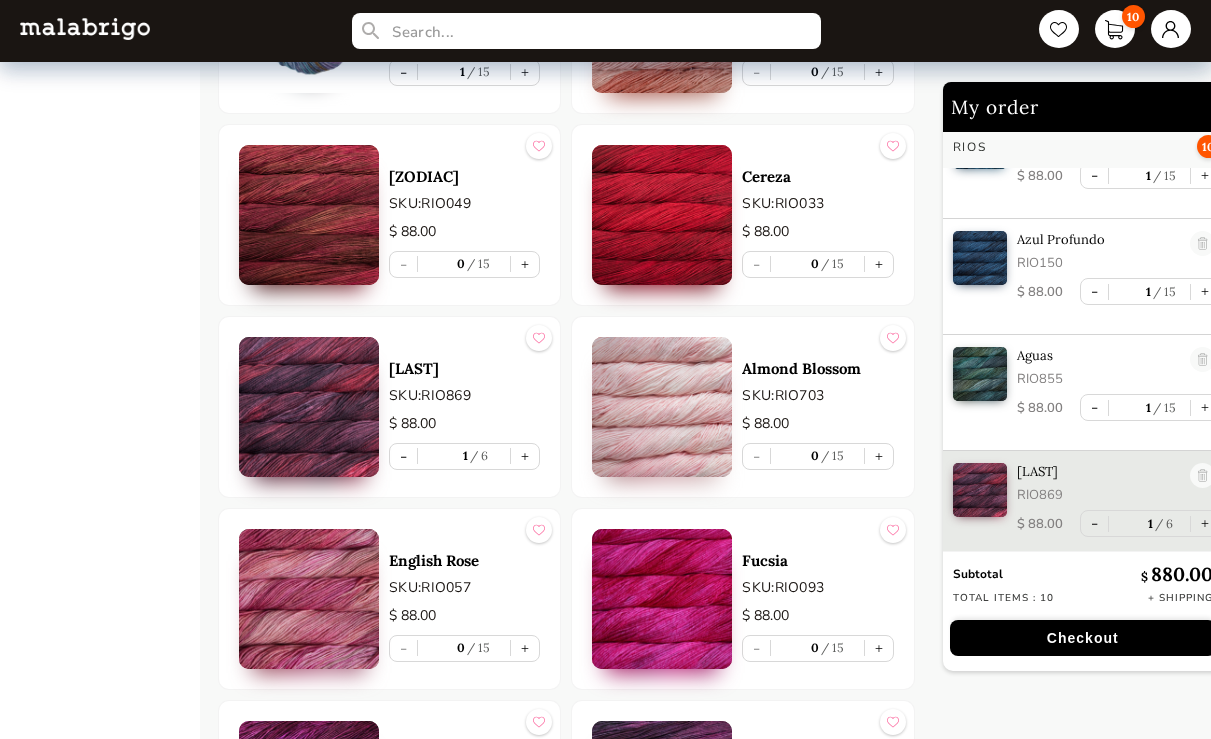 type 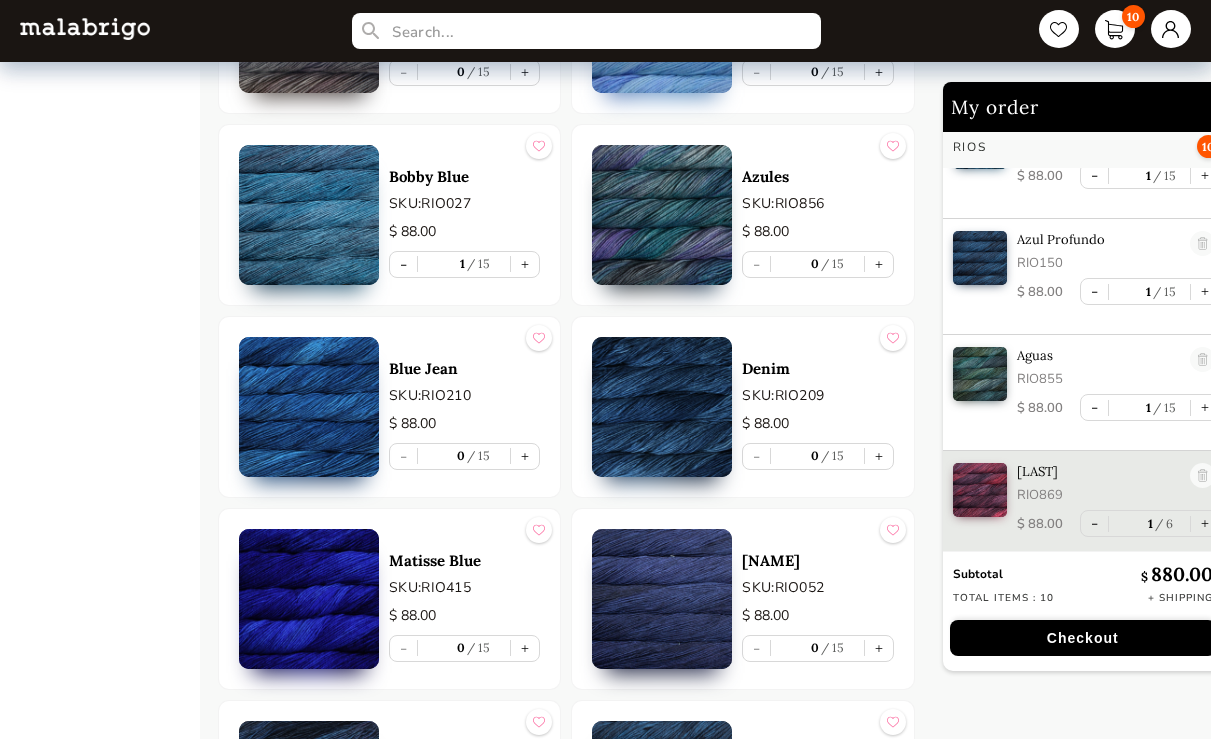 click on "HOME CATEGORIES VIENTOS - PREORDER US MINI - PREORDER CARACOL "ON BLACK" - PREORDER HOLIDAY KIT 2025 - PREORDER LACE - NEW COLORS MORA - NEW COLORS ARROYO BOOKS CLOUD CAPRINO CARACOL CHUNKY DOS TIERRAS FINITO LACE MOHAIR MECHA MECHITA MORA NOVENTA NUBE ON SALE RASTA RIOS RIOS SÓLIDOS SOCK CAKES - METAMORPHOSIS SEIS CABOS SILKPACA SILKY MERINO SOCK SUSURRO TOTES ULTIMATE SOCK VERANO WASHTED WORSTED" at bounding box center [100, 1676] 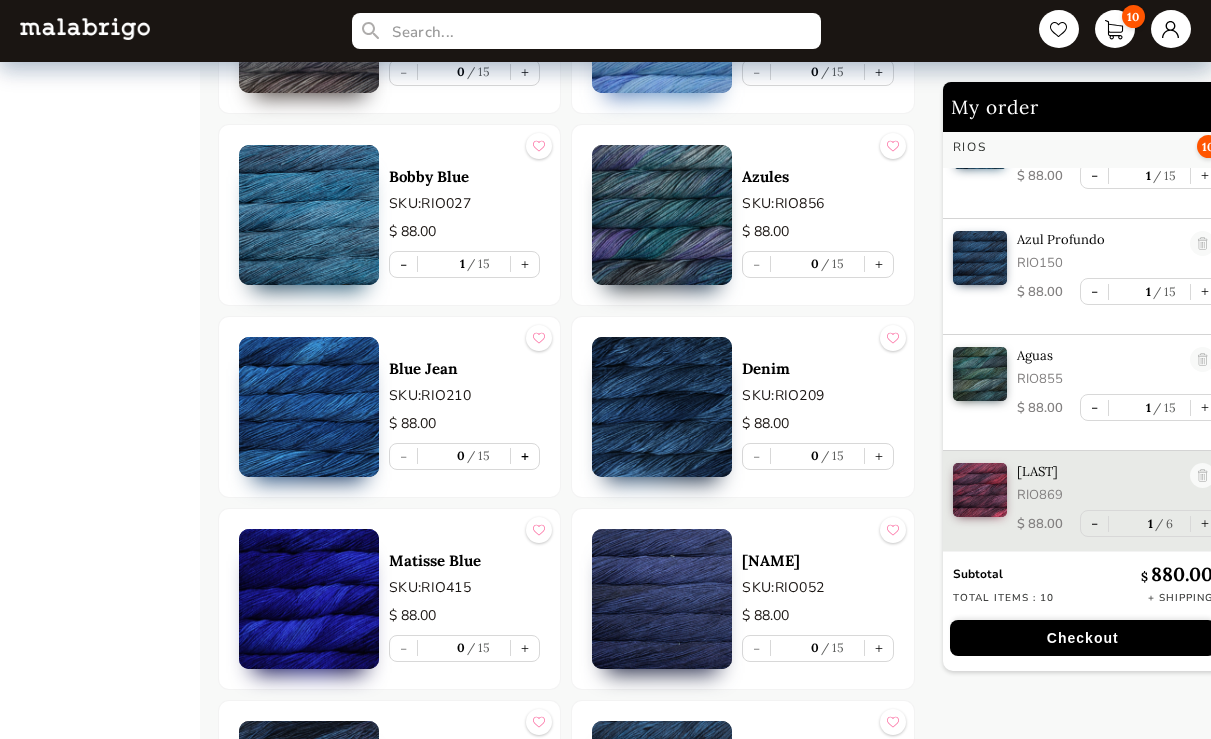 click on "+" at bounding box center (525, 456) 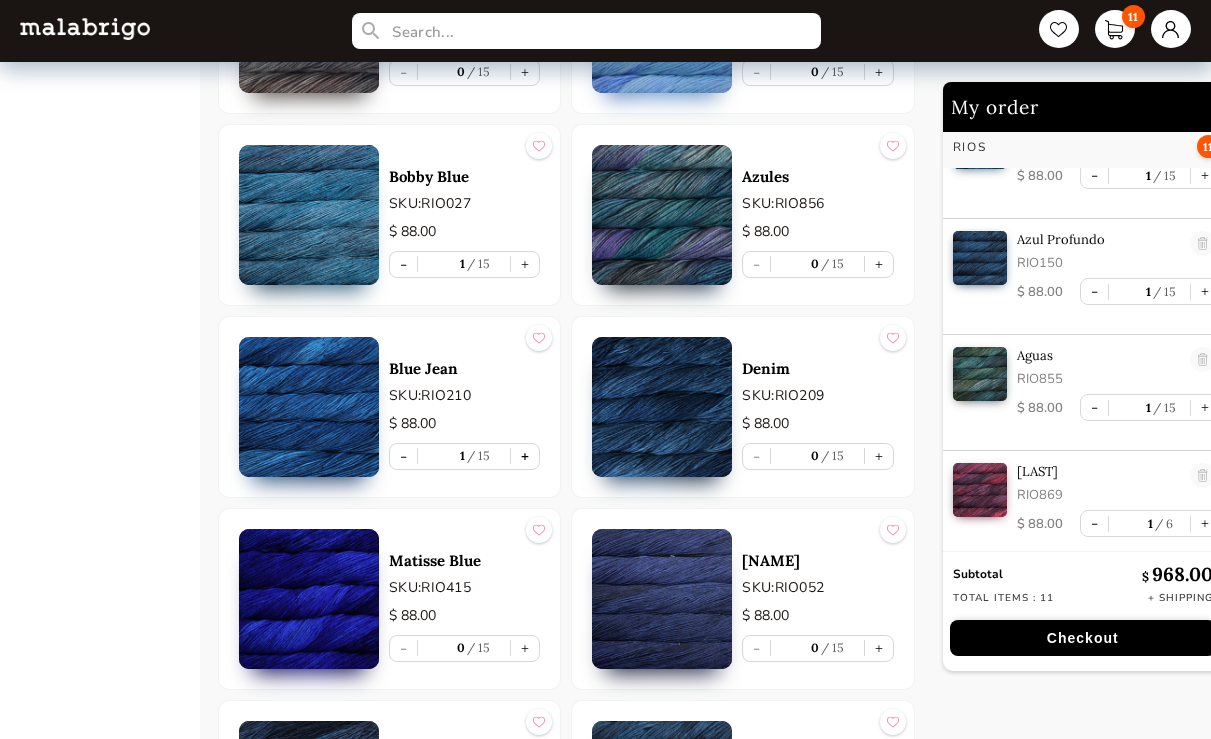 scroll, scrollTop: 761, scrollLeft: 0, axis: vertical 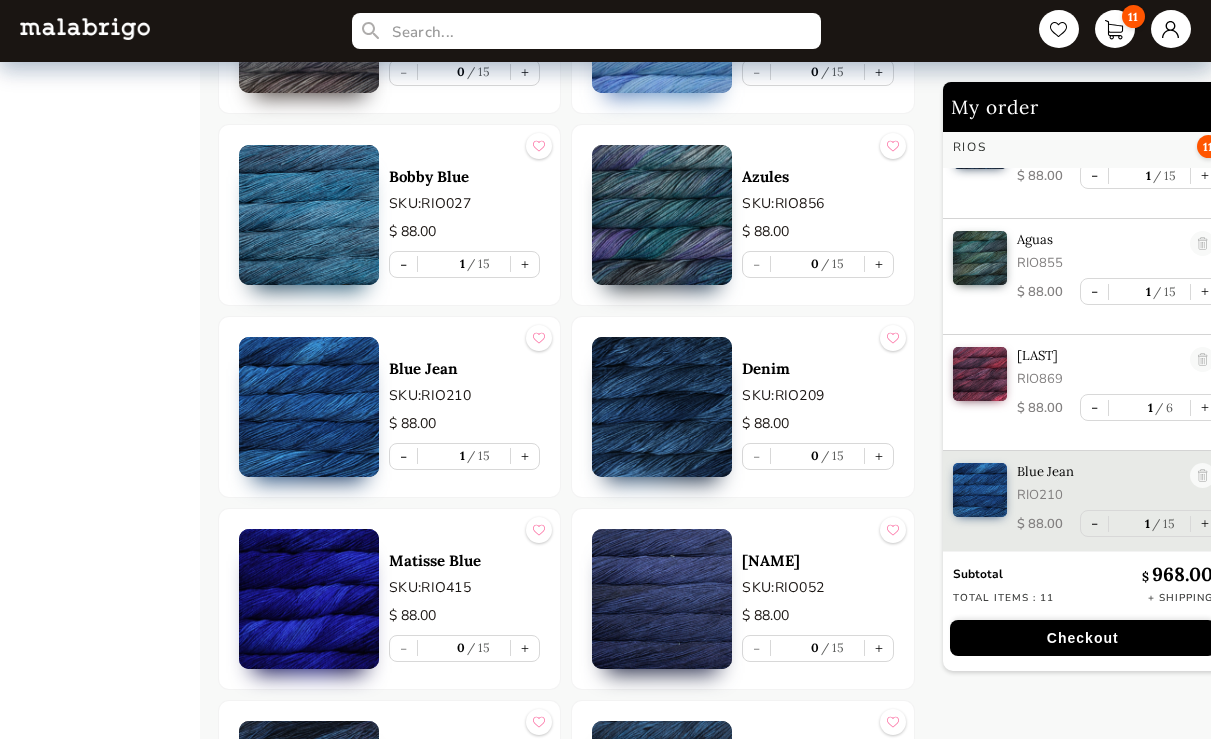 type 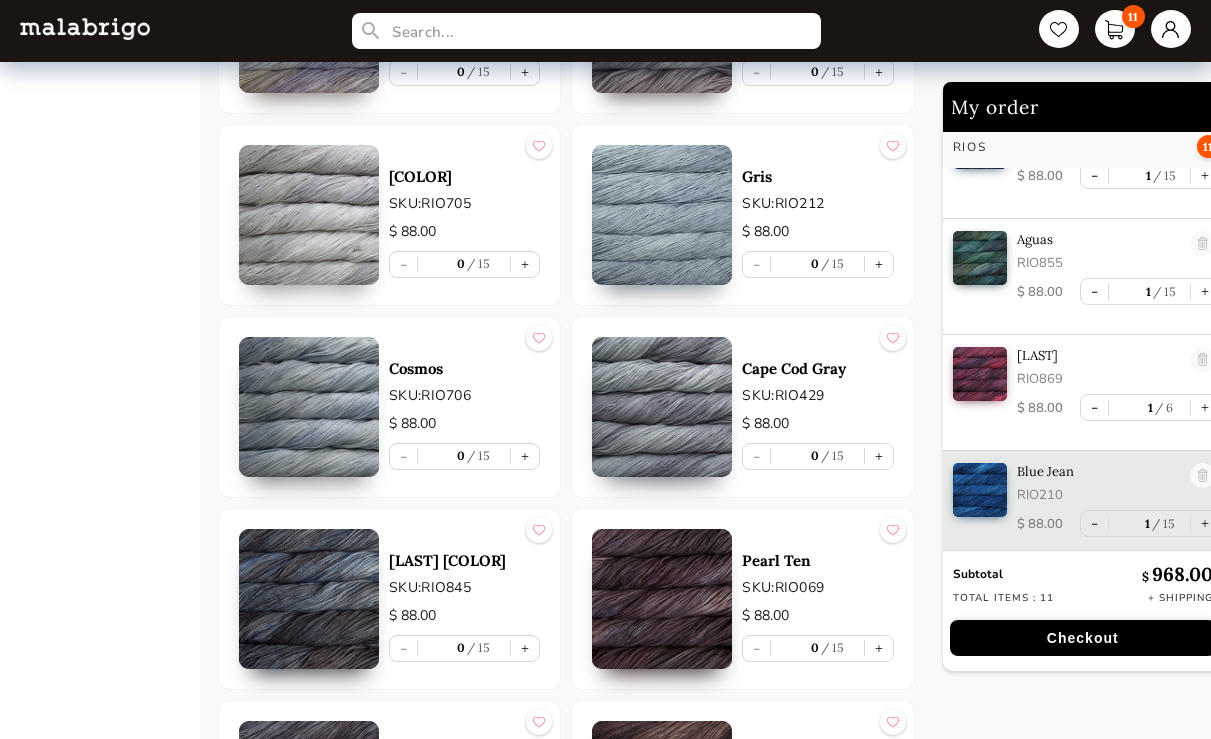 click on "HOME CATEGORIES VIENTOS - PREORDER US MINI - PREORDER CARACOL "ON BLACK" - PREORDER HOLIDAY KIT 2025 - PREORDER LACE - NEW COLORS MORA - NEW COLORS ARROYO BOOKS CLOUD CAPRINO CARACOL CHUNKY DOS TIERRAS FINITO LACE MOHAIR MECHA MECHITA MORA NOVENTA NUBE ON SALE RASTA RIOS RIOS SÓLIDOS SOCK CAKES - METAMORPHOSIS SEIS CABOS SILKPACA SILKY MERINO SOCK SUSURRO TOTES ULTIMATE SOCK VERANO WASHTED WORSTED" at bounding box center [100, -1972] 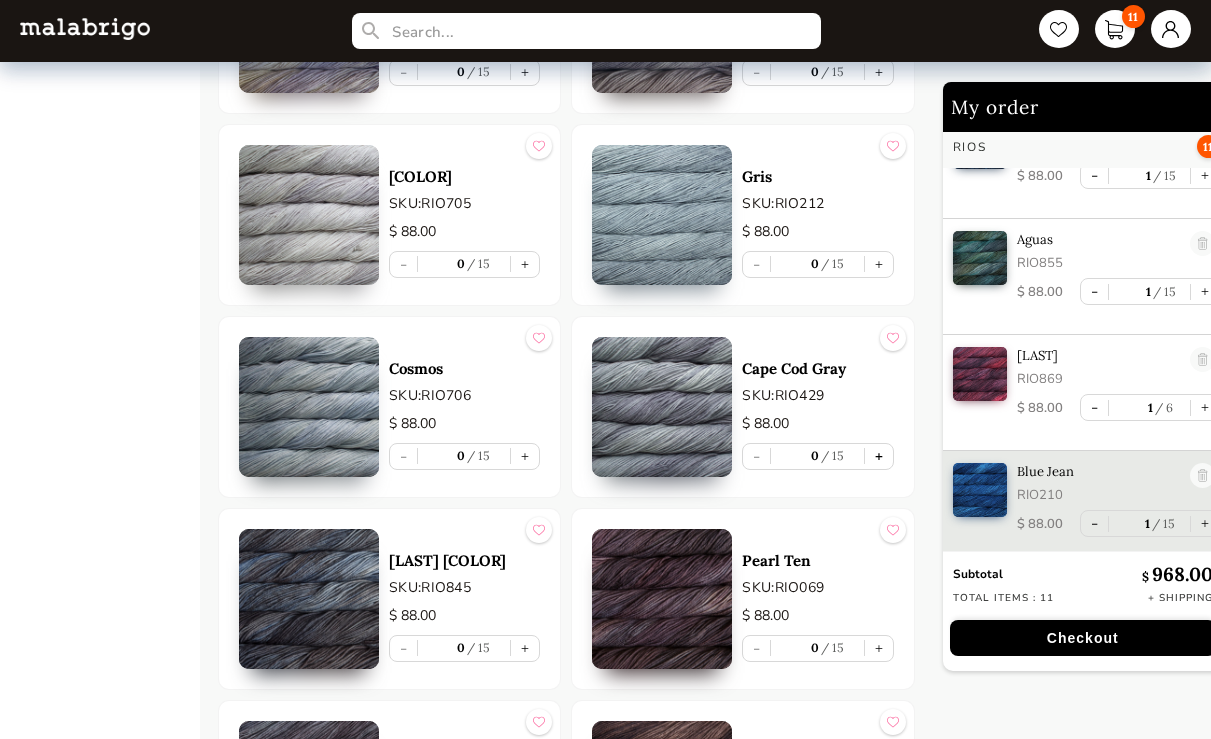 click on "+" at bounding box center [879, 456] 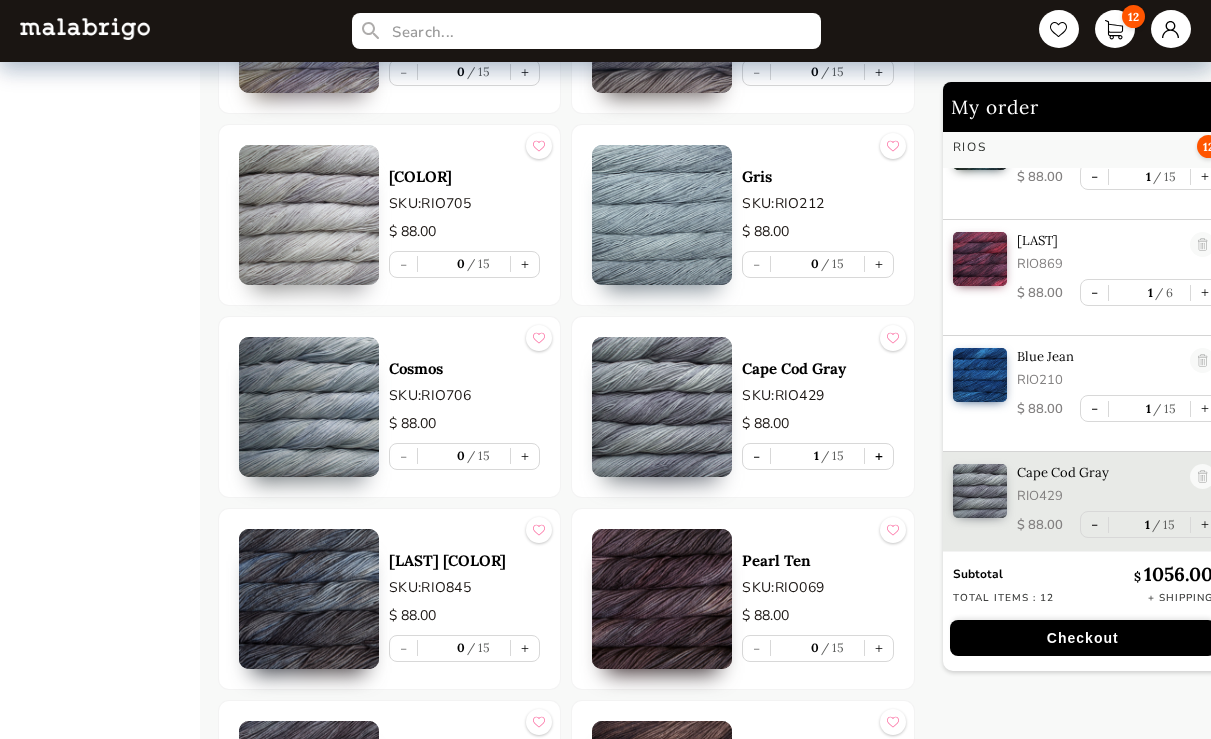 scroll, scrollTop: 877, scrollLeft: 0, axis: vertical 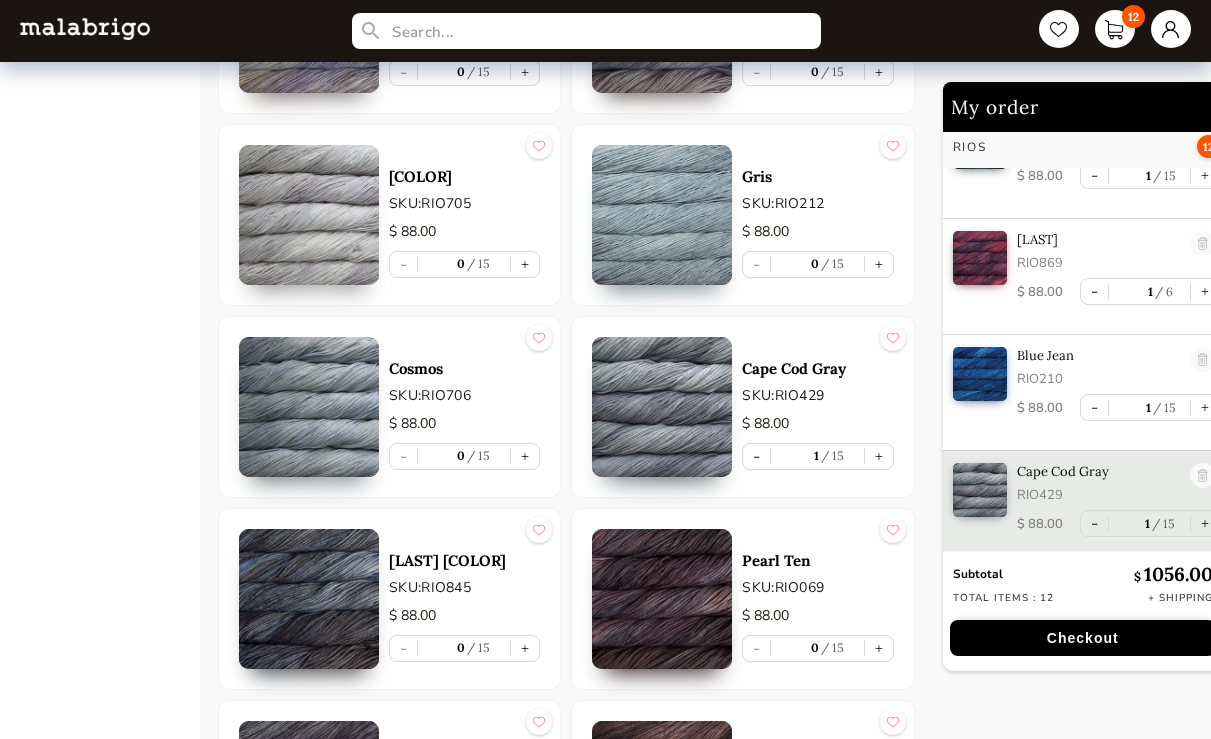 type 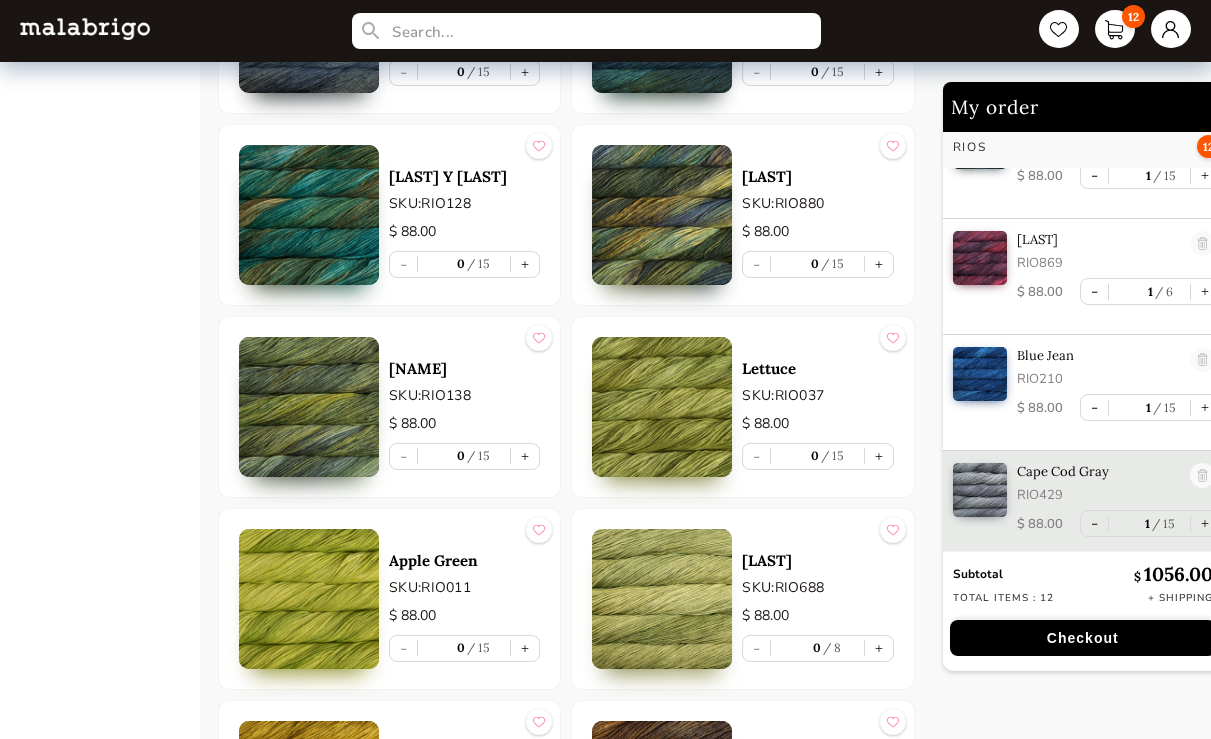 click on "HOME CATEGORIES VIENTOS - PREORDER US MINI - PREORDER CARACOL "ON BLACK" - PREORDER HOLIDAY KIT 2025 - PREORDER LACE - NEW COLORS MORA - NEW COLORS ARROYO BOOKS CLOUD CAPRINO CARACOL CHUNKY DOS TIERRAS FINITO LACE MOHAIR MECHA MECHITA MORA NOVENTA NUBE ON SALE RASTA RIOS RIOS SÓLIDOS SOCK CAKES - METAMORPHOSIS SEIS CABOS SILKPACA SILKY MERINO SOCK SUSURRO TOTES ULTIMATE SOCK VERANO WASHTED WORSTED" at bounding box center (100, -244) 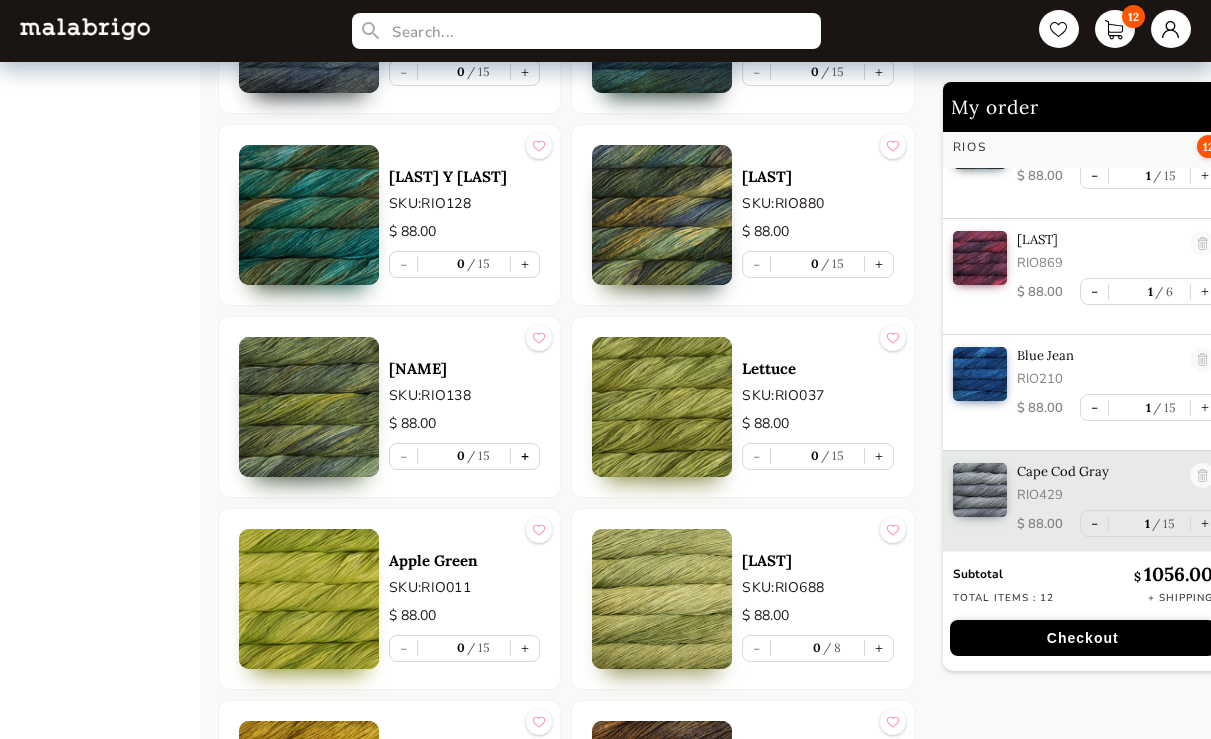 click on "+" at bounding box center (525, 456) 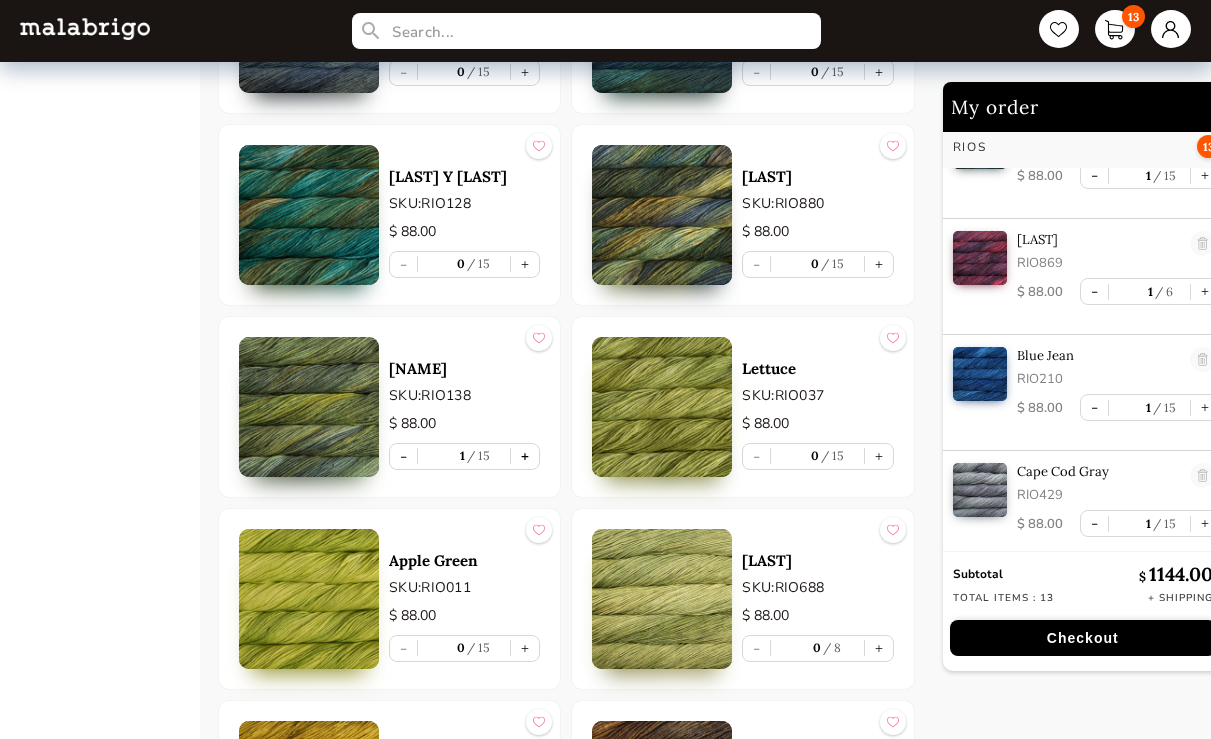 scroll, scrollTop: 993, scrollLeft: 0, axis: vertical 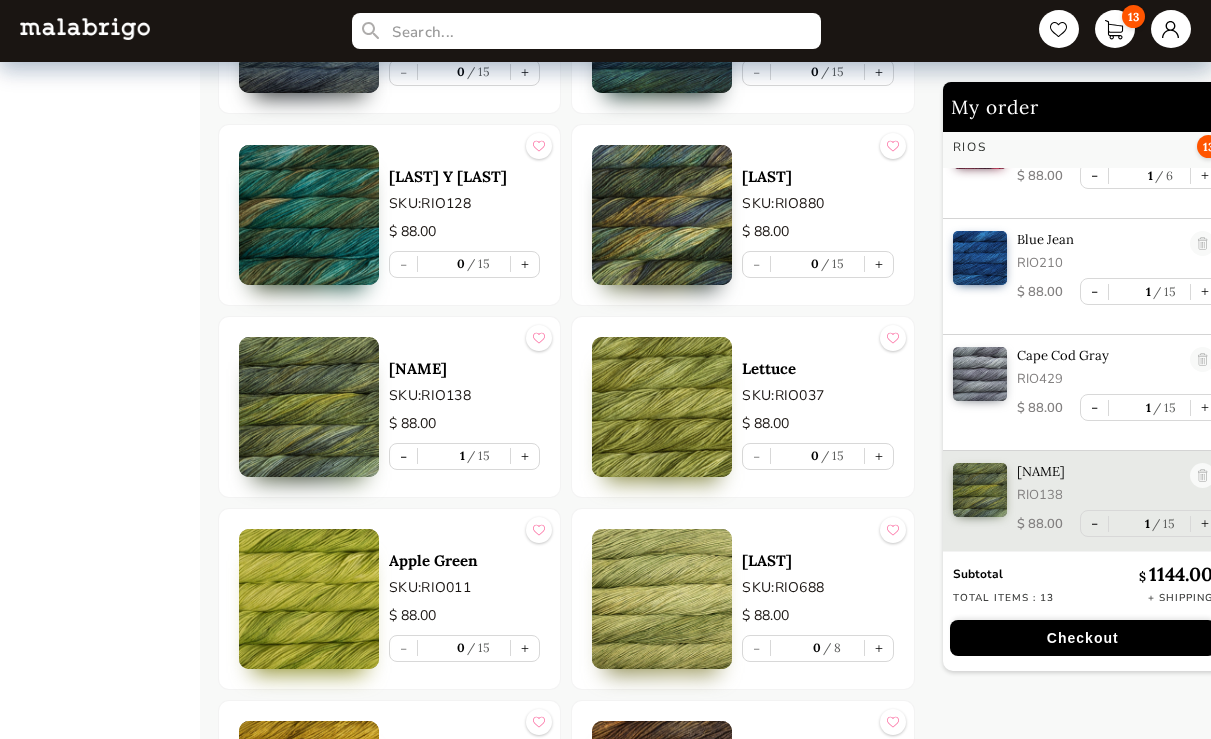 type 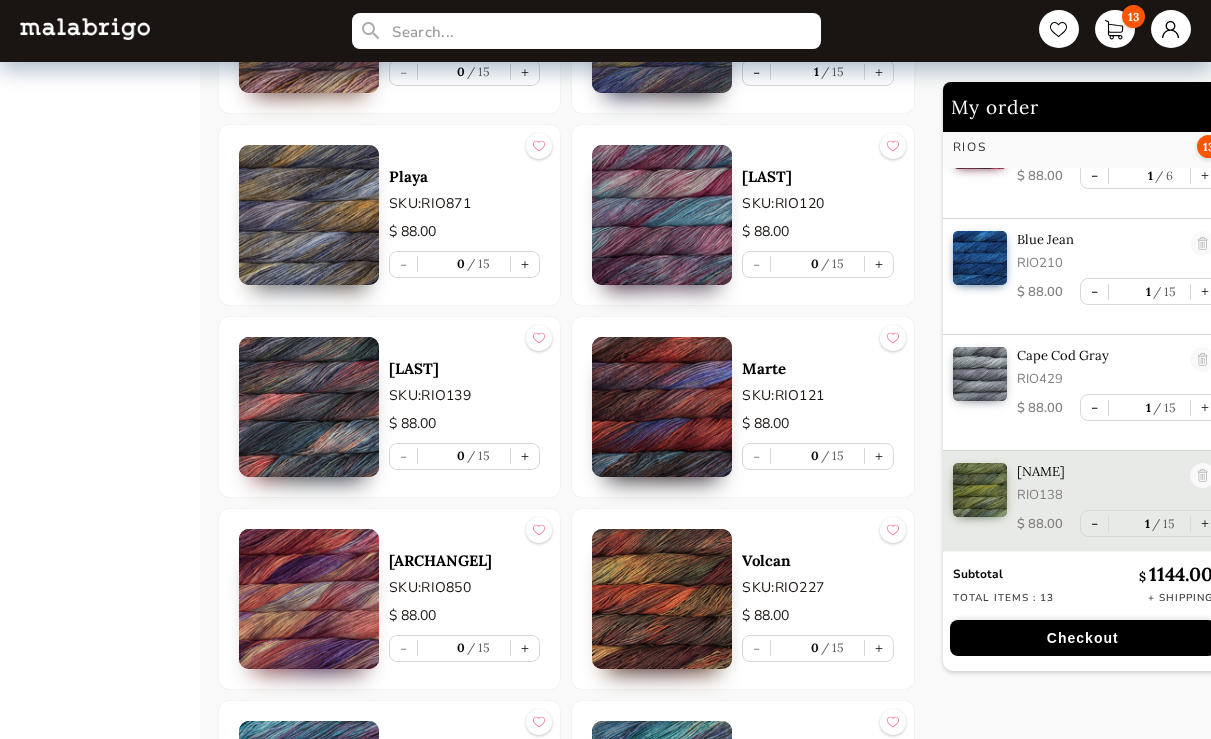 click on "HOME CATEGORIES VIENTOS - PREORDER US MINI - PREORDER CARACOL "ON BLACK" - PREORDER HOLIDAY KIT 2025 - PREORDER LACE - NEW COLORS MORA - NEW COLORS ARROYO BOOKS CLOUD CAPRINO CARACOL CHUNKY DOS TIERRAS FINITO LACE MOHAIR MECHA MECHITA MORA NOVENTA NUBE ON SALE RASTA RIOS RIOS SÓLIDOS SOCK CAKES - METAMORPHOSIS SEIS CABOS SILKPACA SILKY MERINO SOCK SUSURRO TOTES ULTIMATE SOCK VERANO WASHTED WORSTED" at bounding box center (100, -4084) 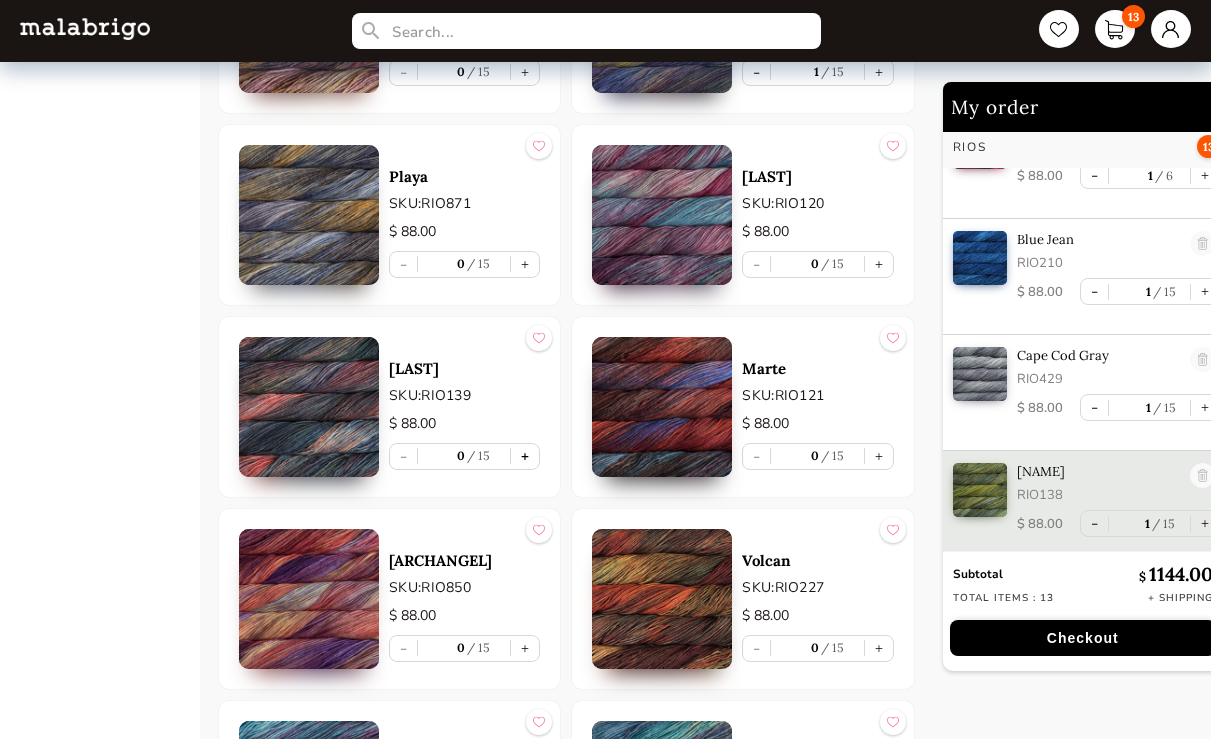click on "+" at bounding box center (525, 456) 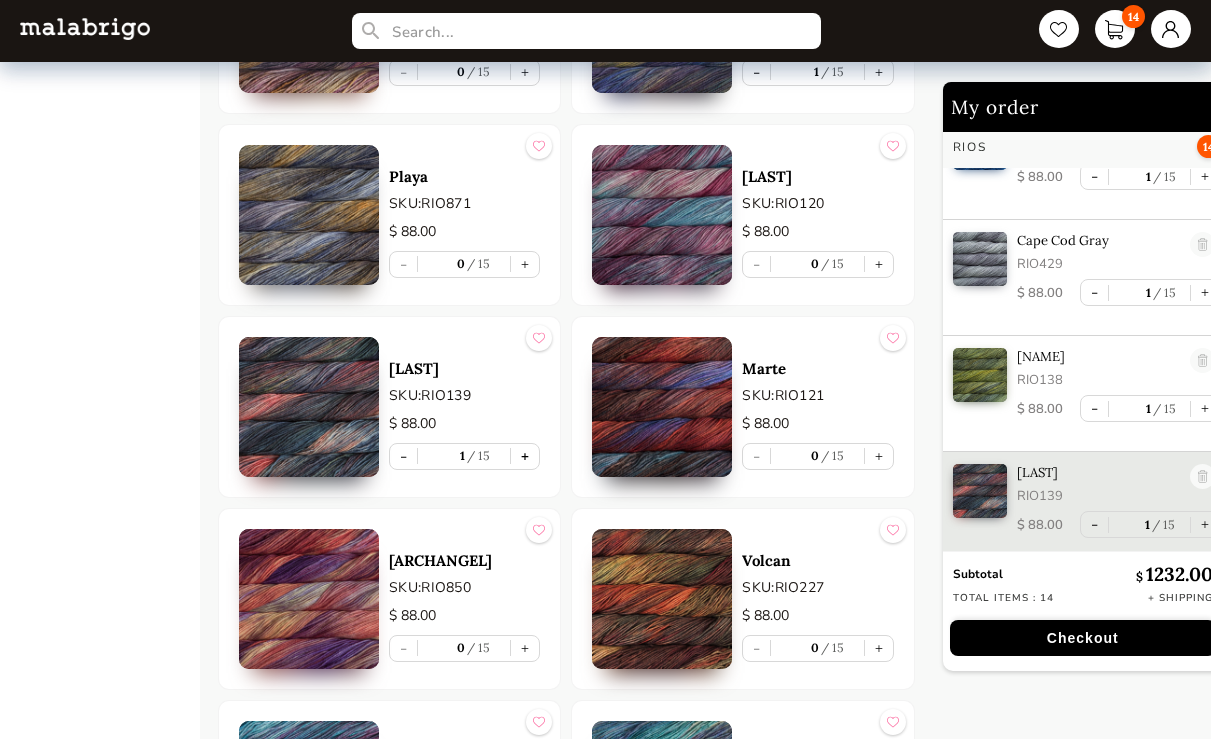 scroll, scrollTop: 1109, scrollLeft: 0, axis: vertical 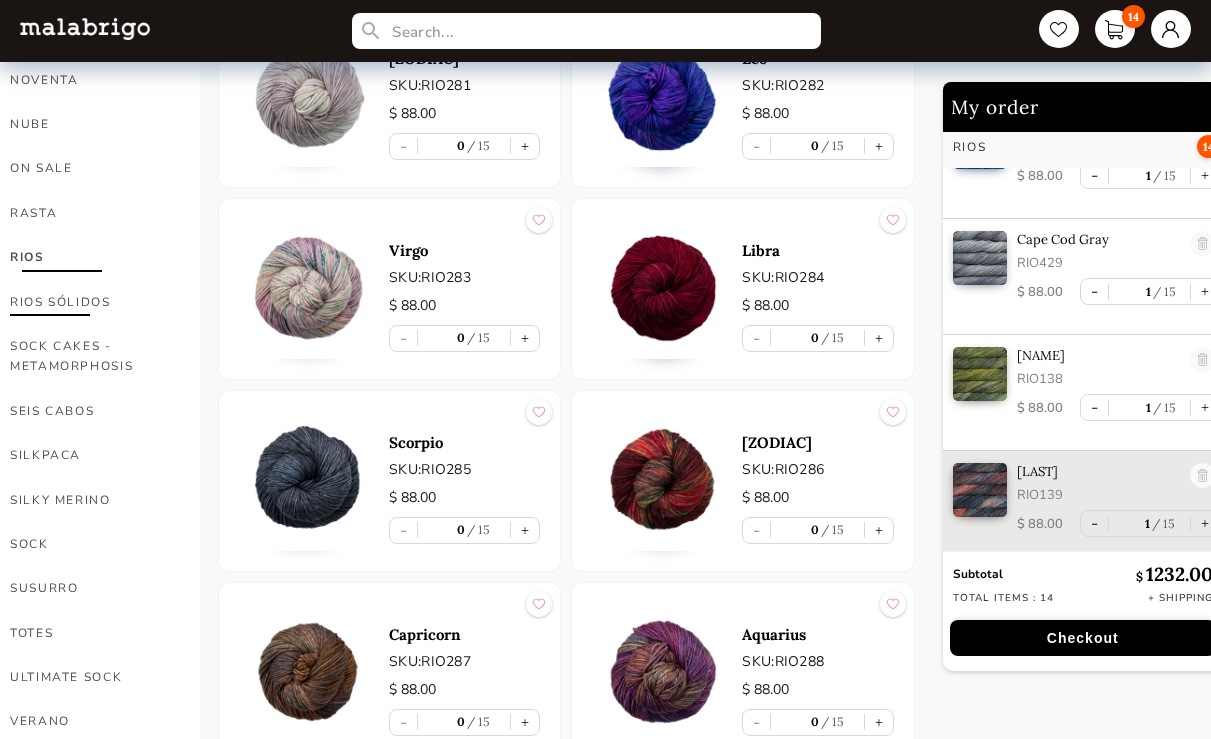 click on "RIOS SÓLIDOS" at bounding box center [90, 302] 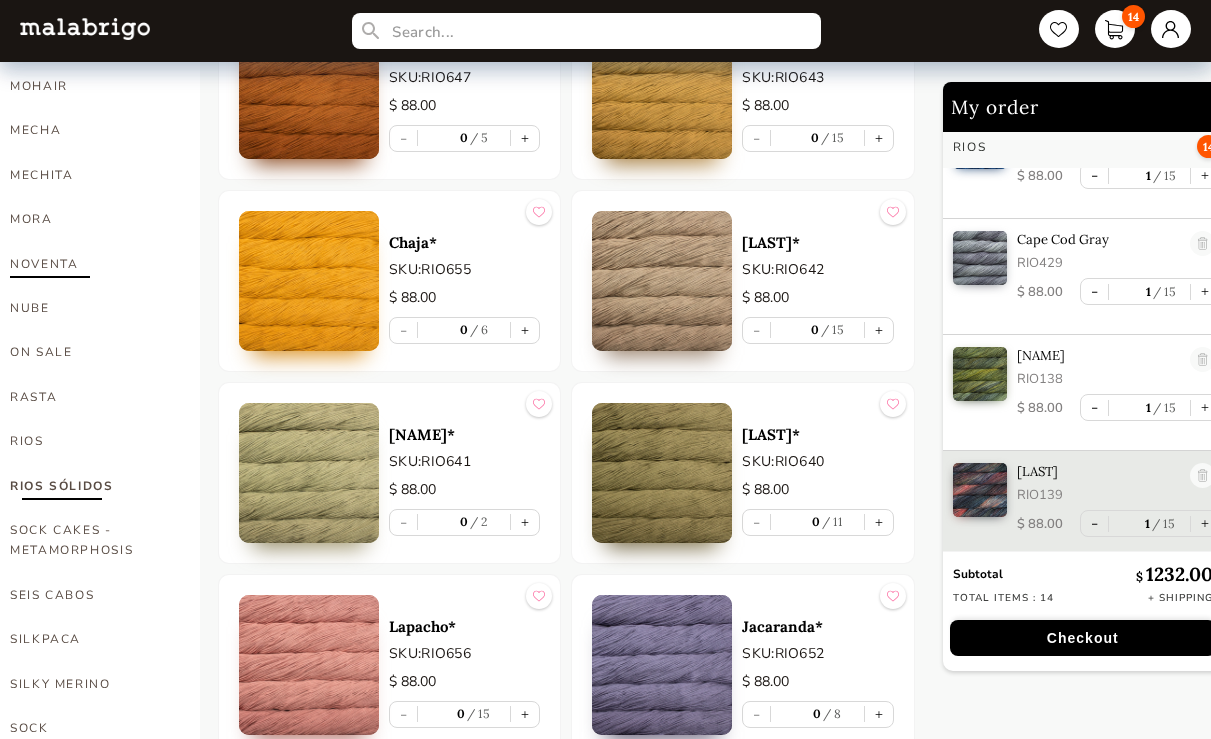 scroll, scrollTop: 839, scrollLeft: 0, axis: vertical 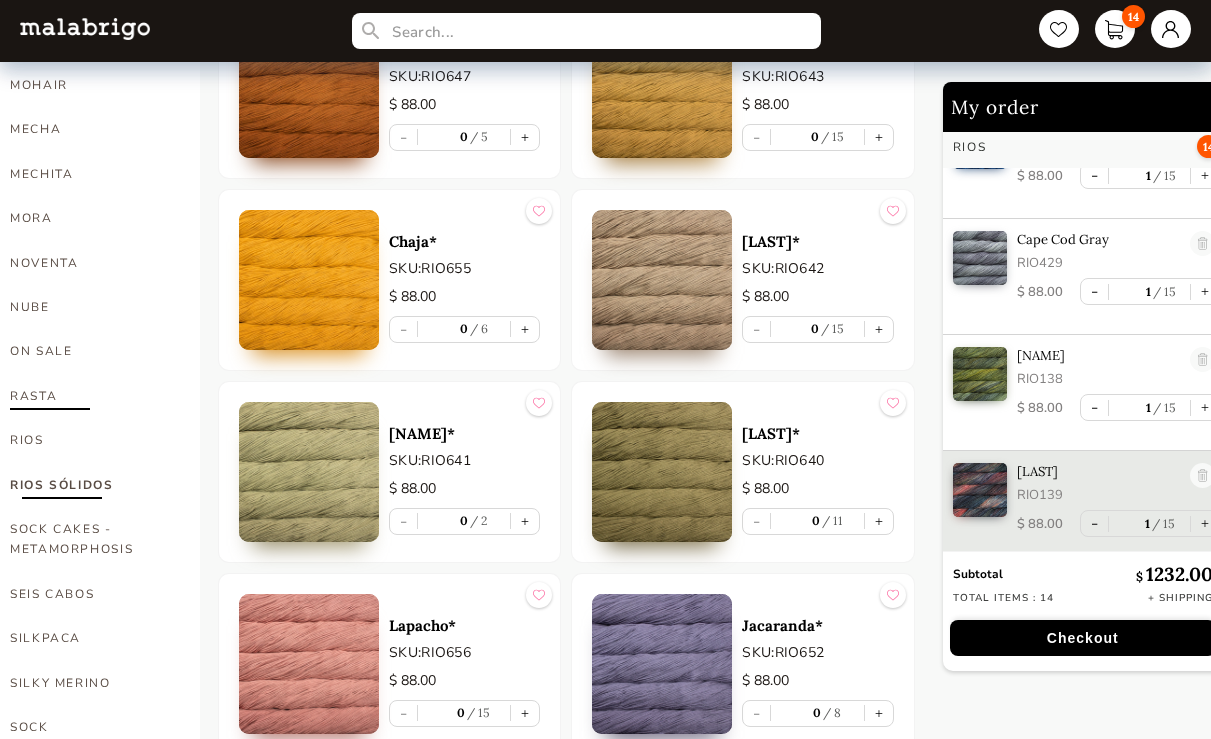 click on "RASTA" at bounding box center [90, 396] 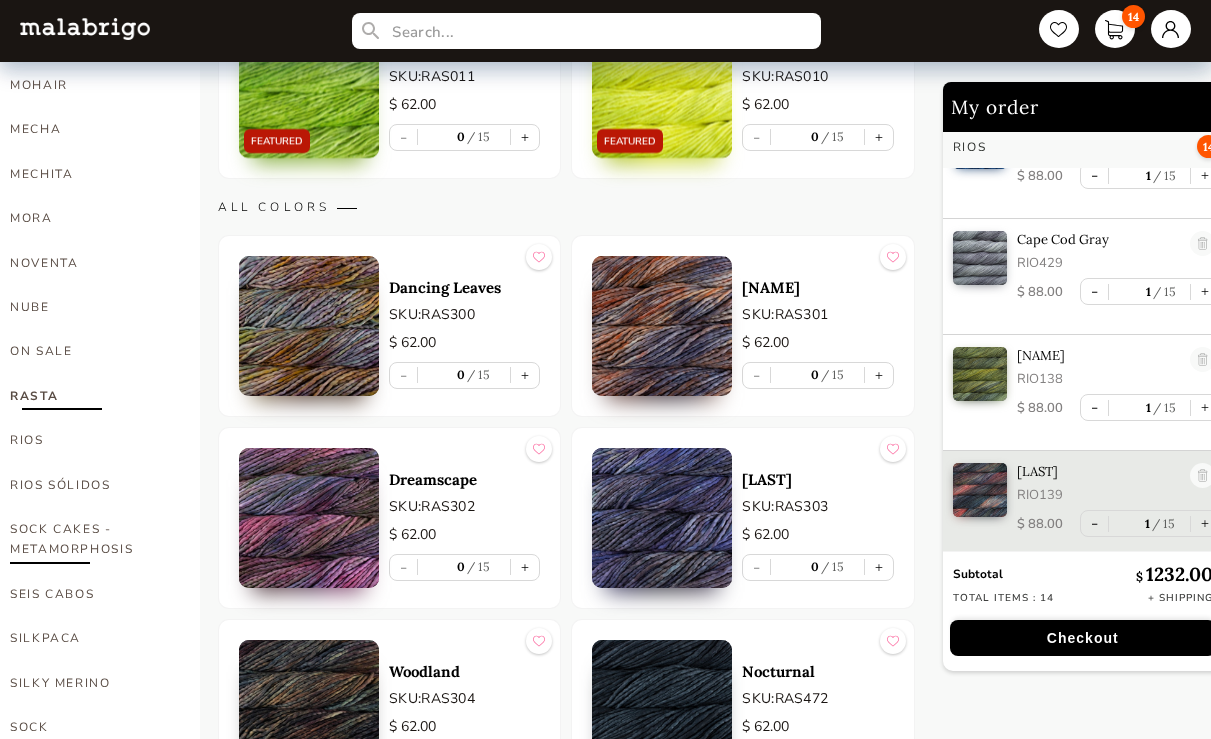 click on "SOCK CAKES - METAMORPHOSIS" at bounding box center (90, 539) 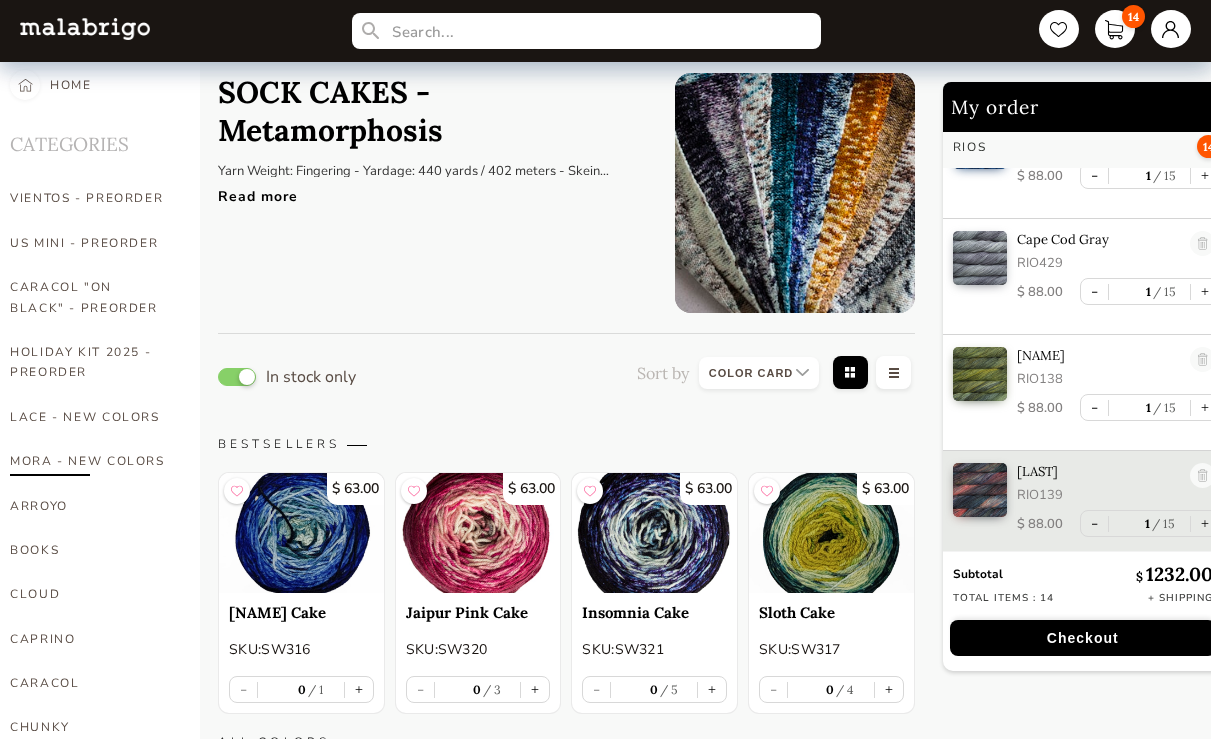 scroll, scrollTop: 21, scrollLeft: 0, axis: vertical 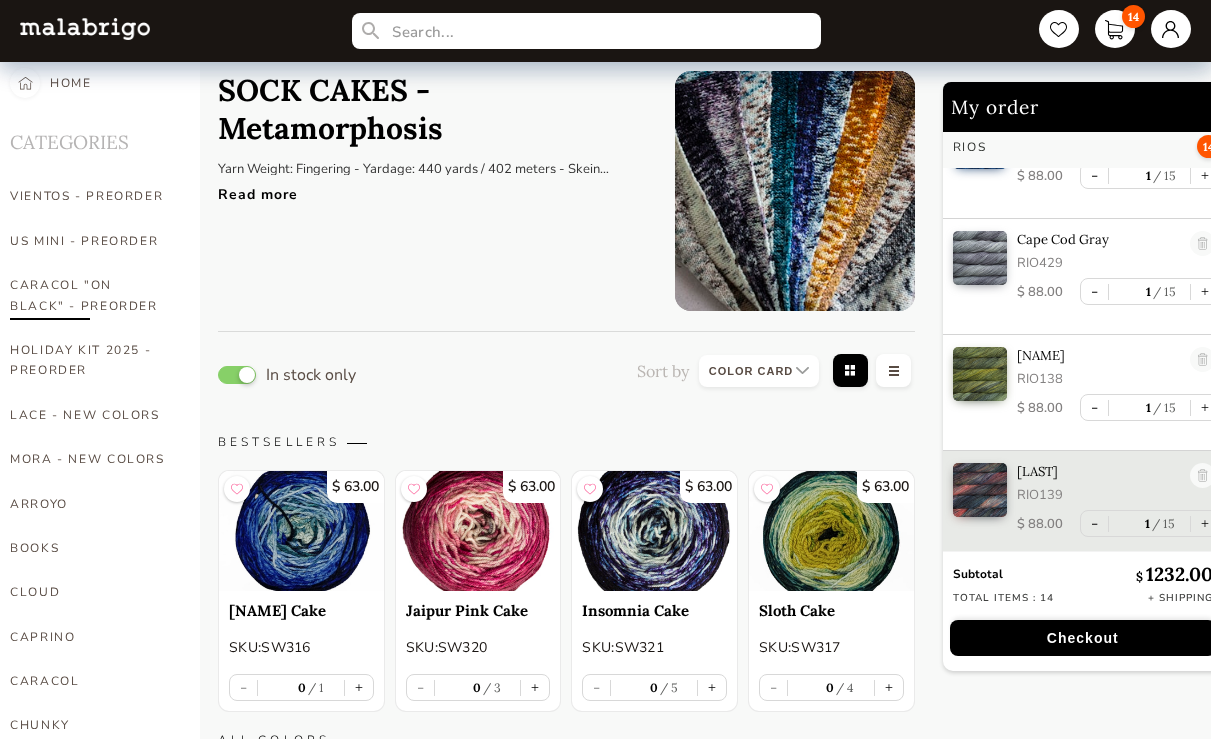 click on "CARACOL "ON BLACK" - PREORDER" at bounding box center (90, 295) 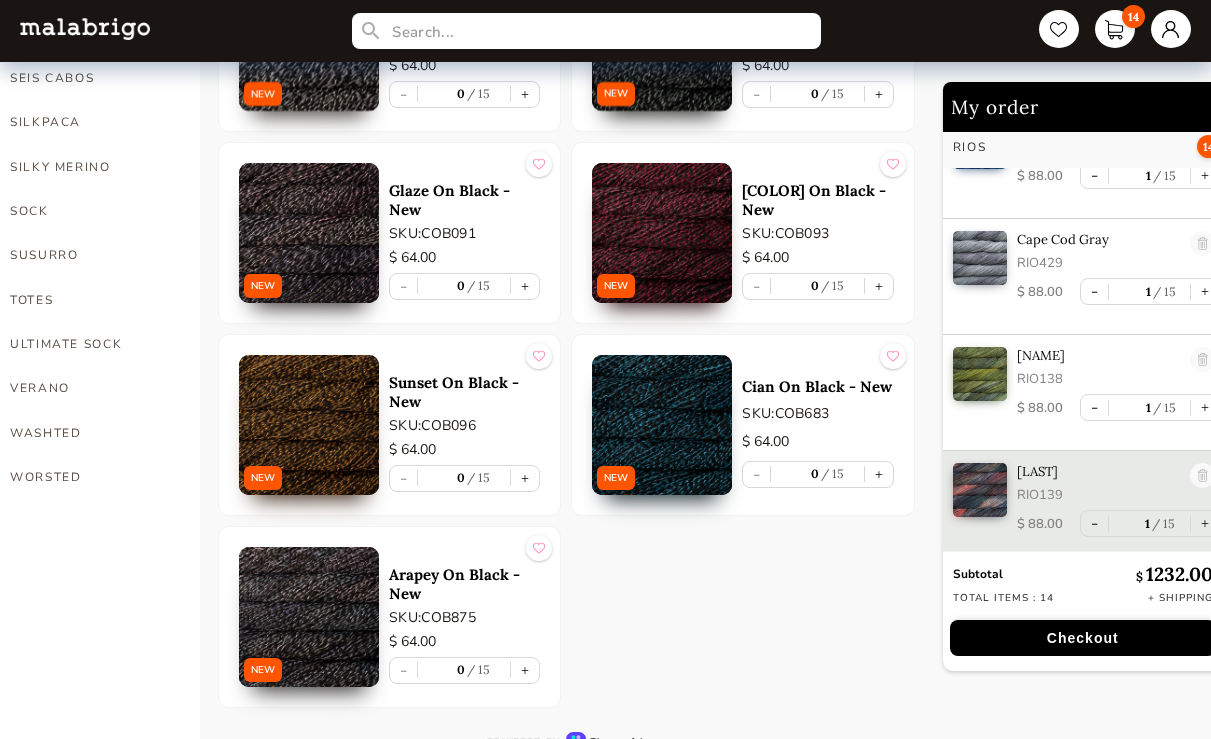 scroll, scrollTop: 1338, scrollLeft: 0, axis: vertical 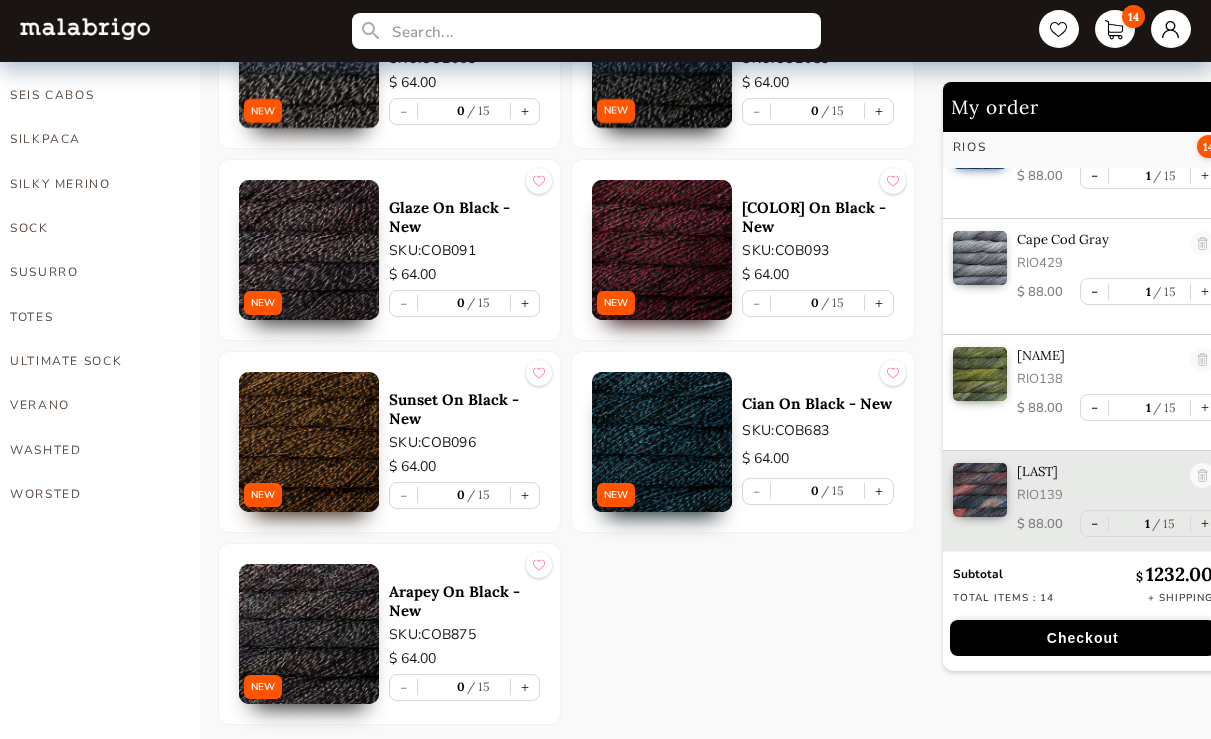 click at bounding box center [309, 442] 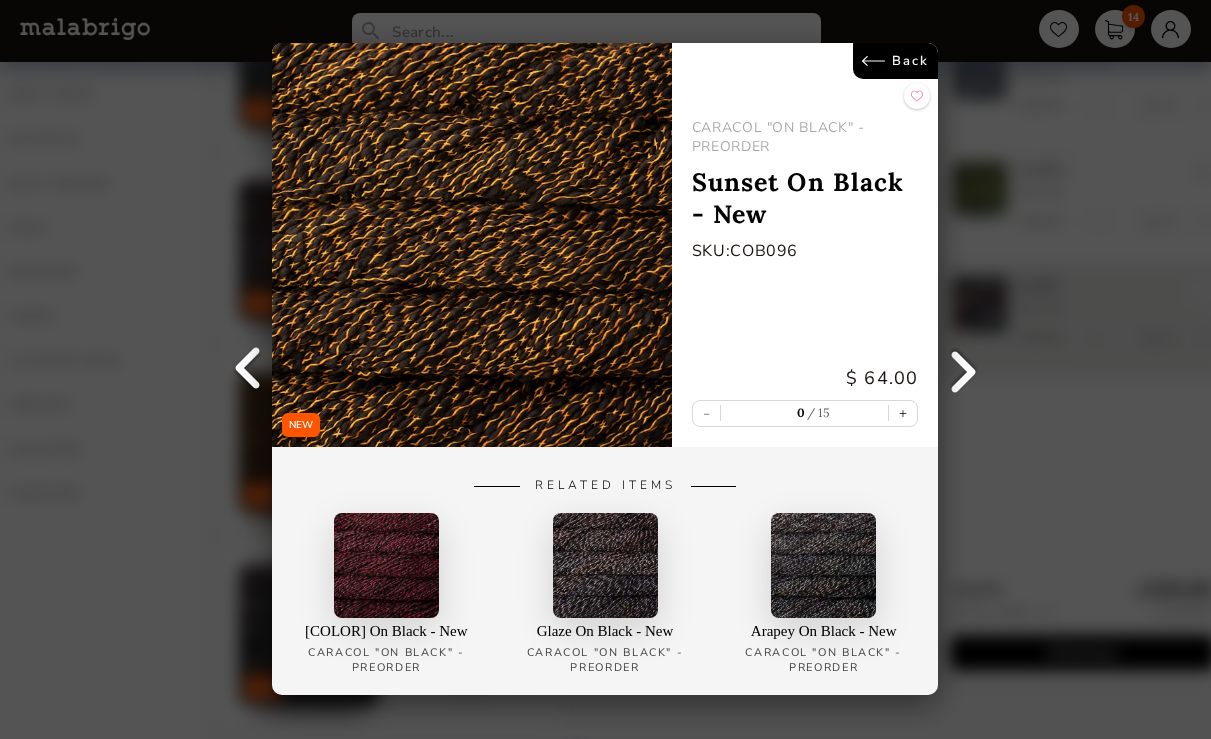 click at bounding box center [964, 370] 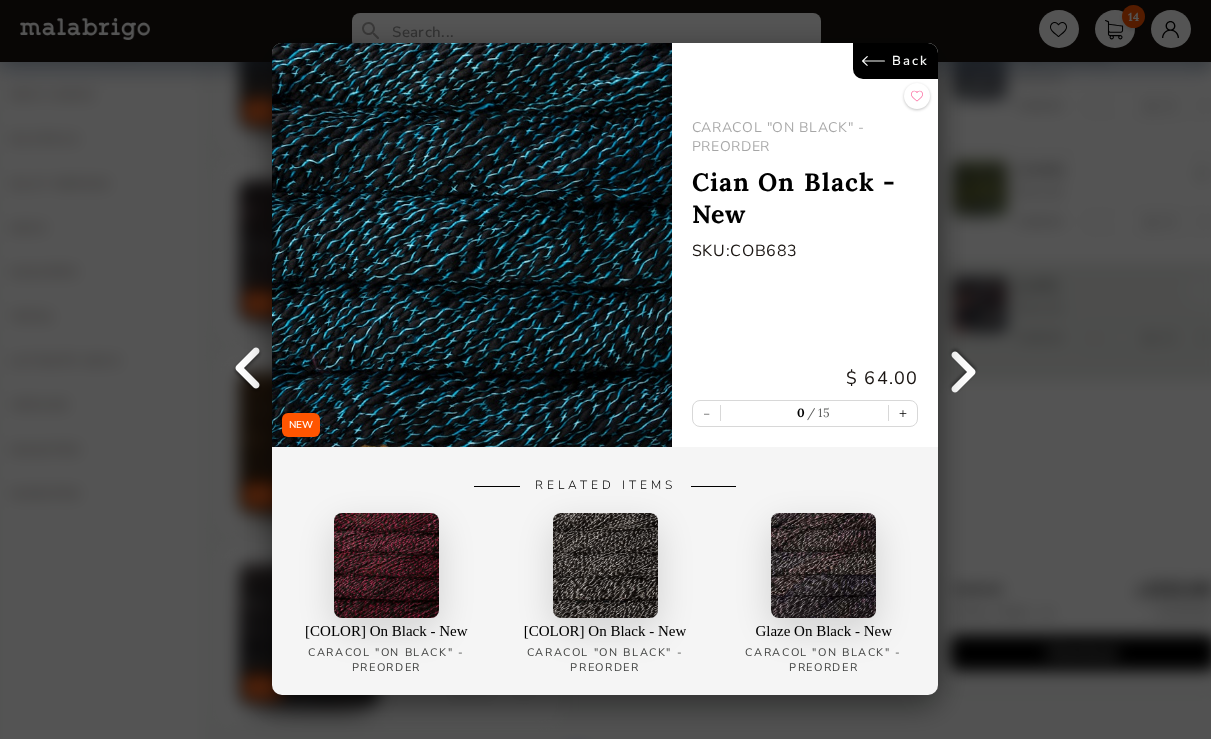 click at bounding box center [964, 370] 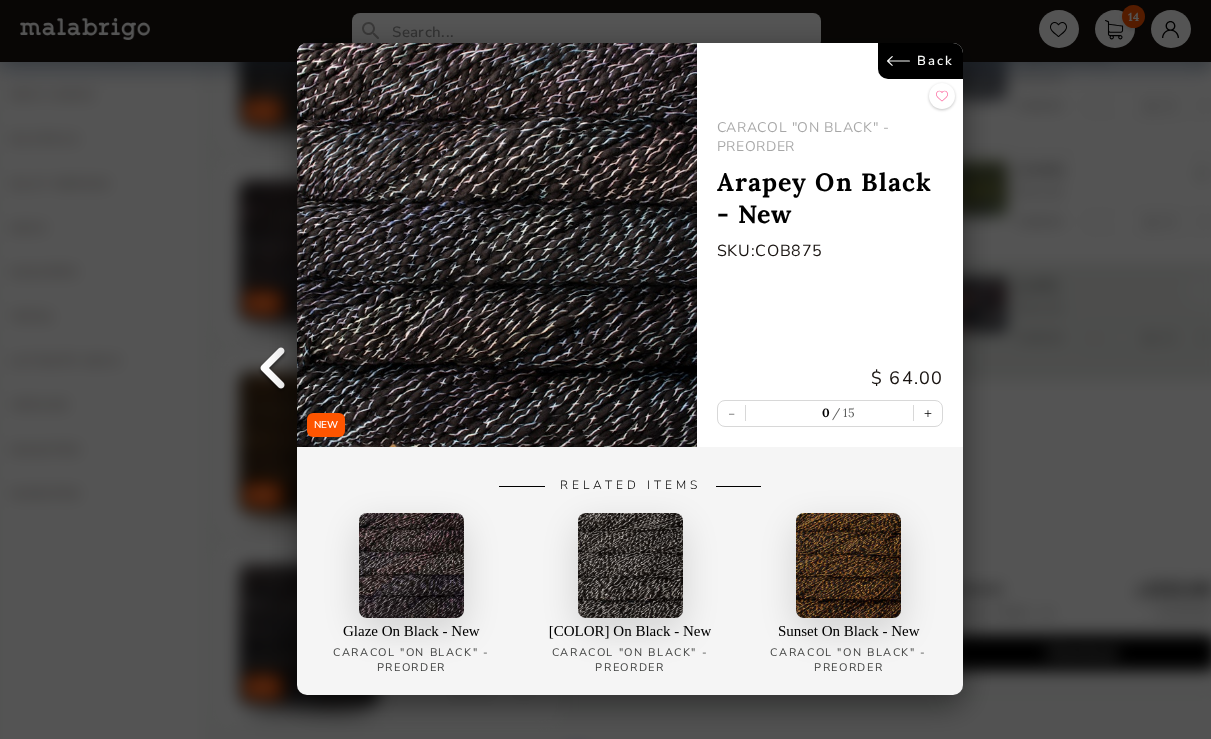 click at bounding box center (272, 370) 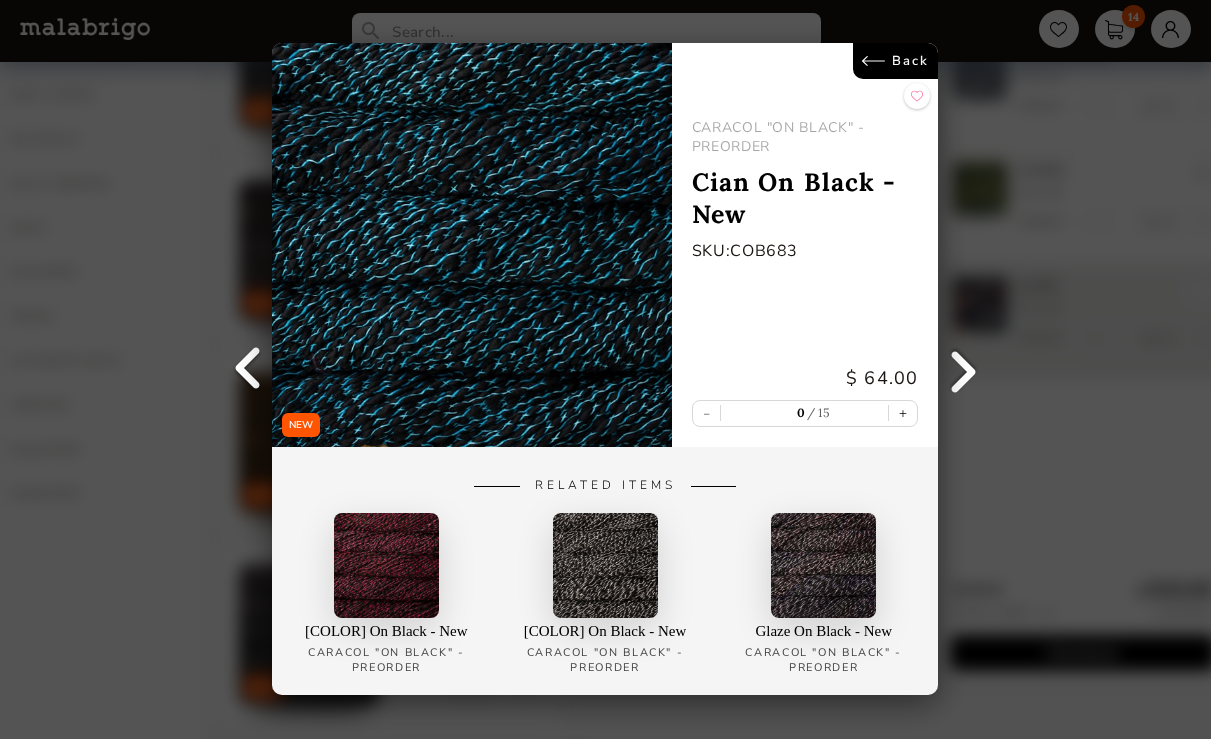 click at bounding box center (247, 370) 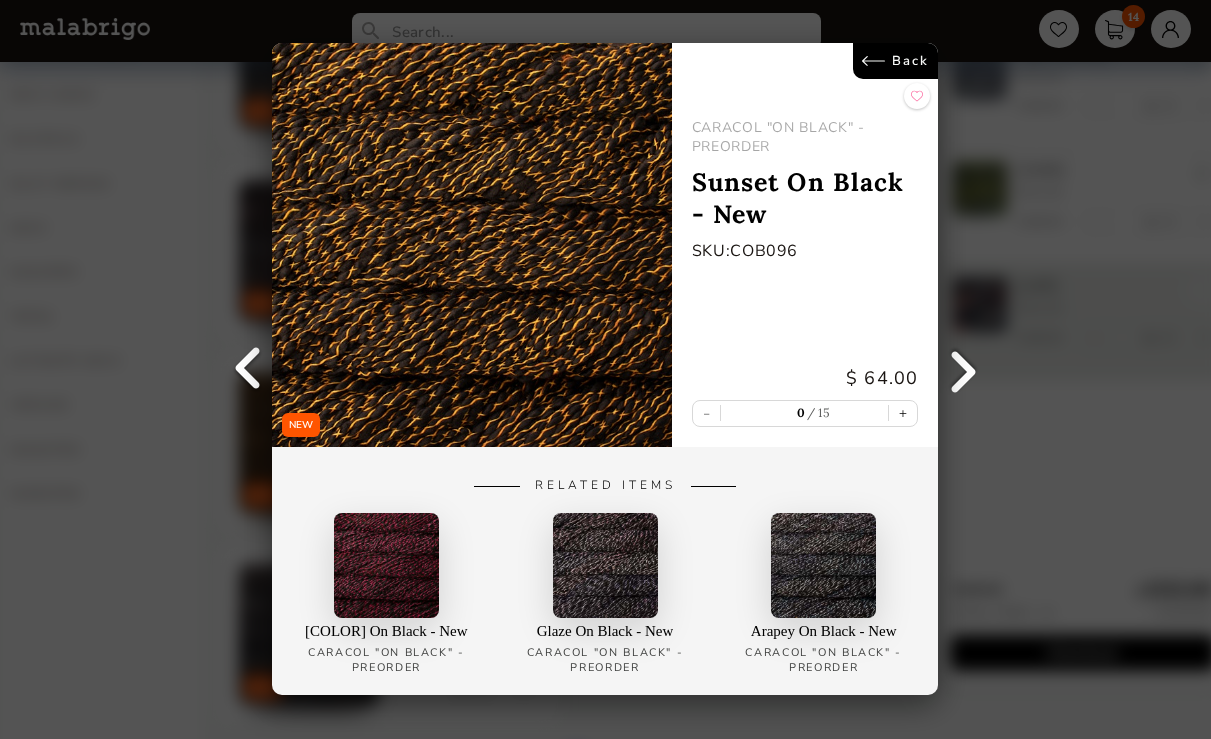click at bounding box center [247, 370] 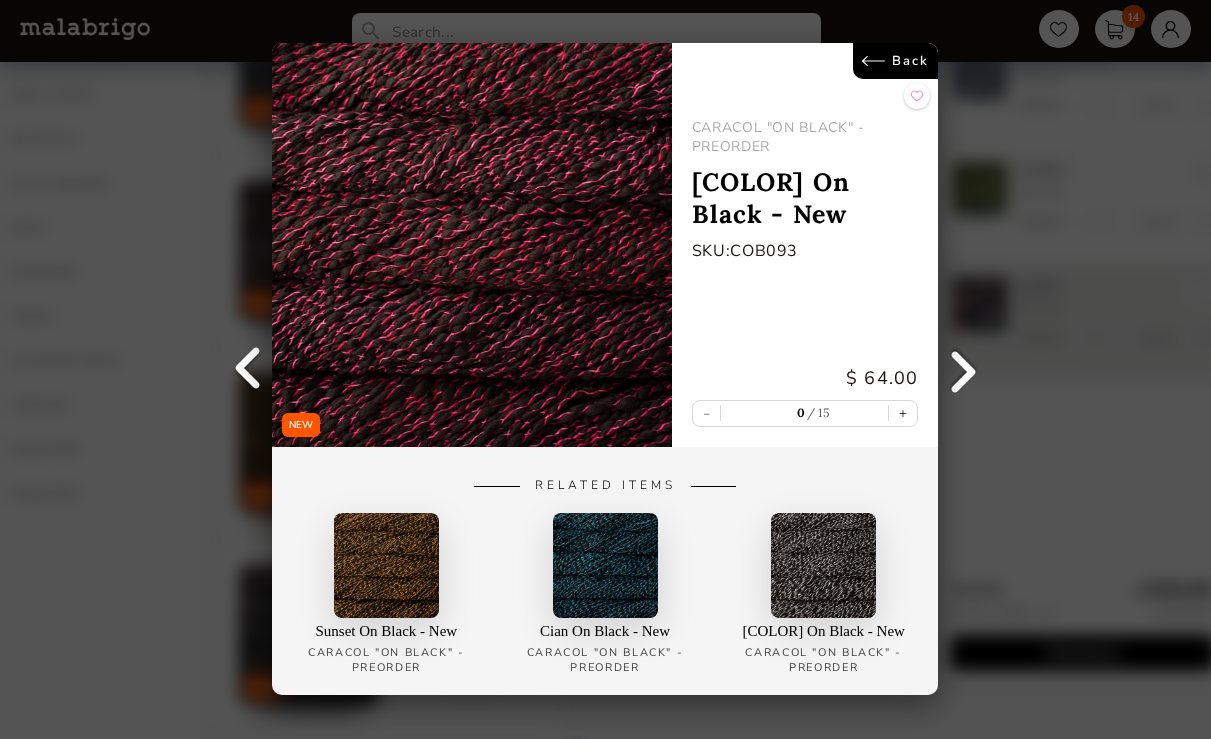 click at bounding box center (247, 370) 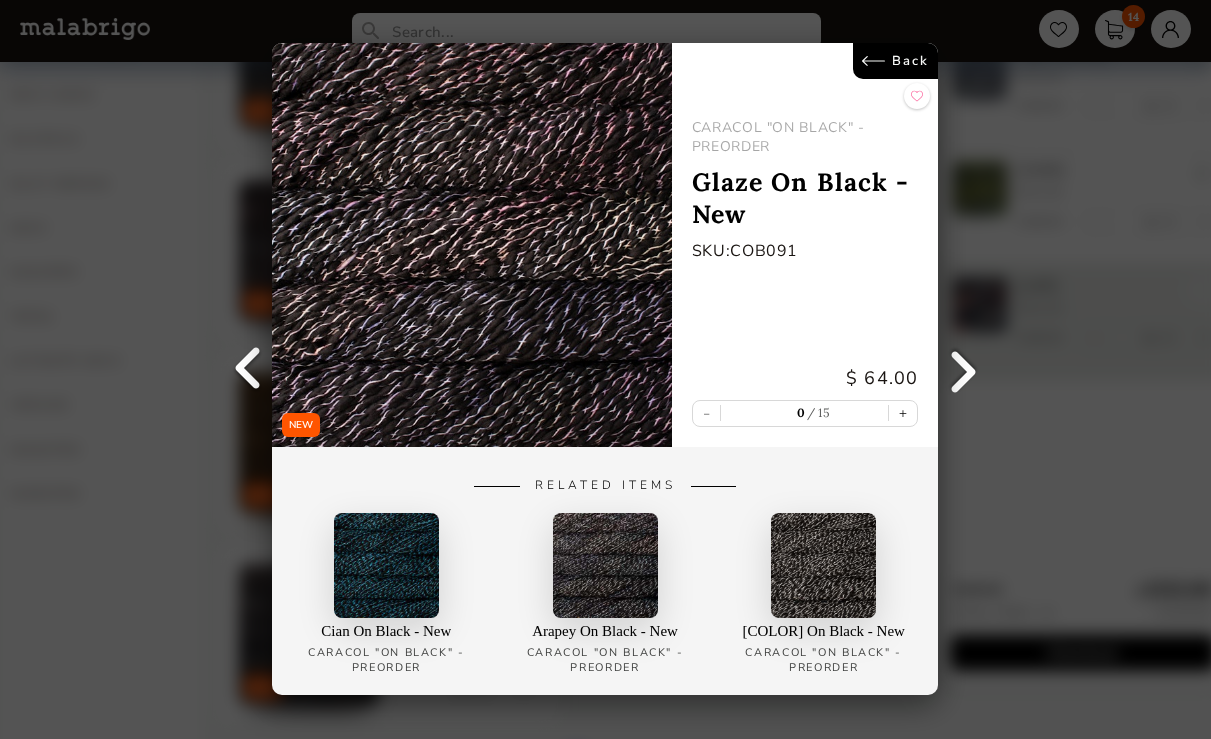 click at bounding box center [247, 370] 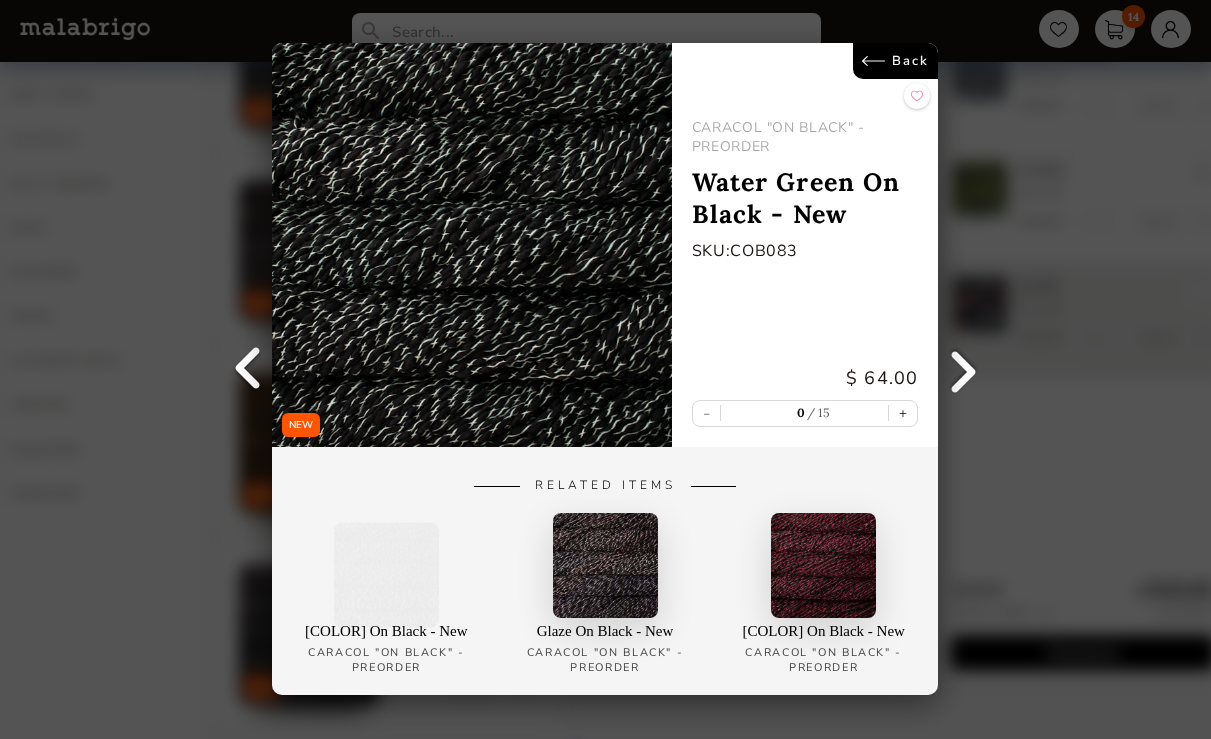 click on "Back" at bounding box center [896, 61] 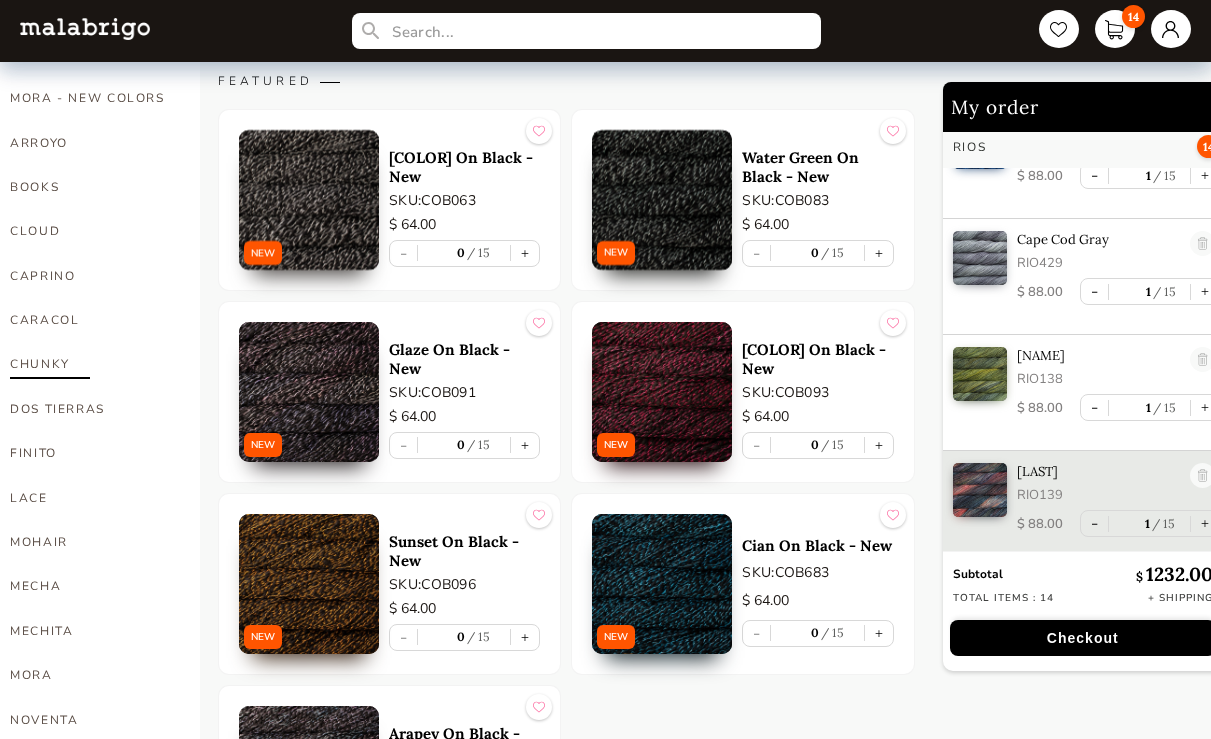scroll, scrollTop: 383, scrollLeft: 0, axis: vertical 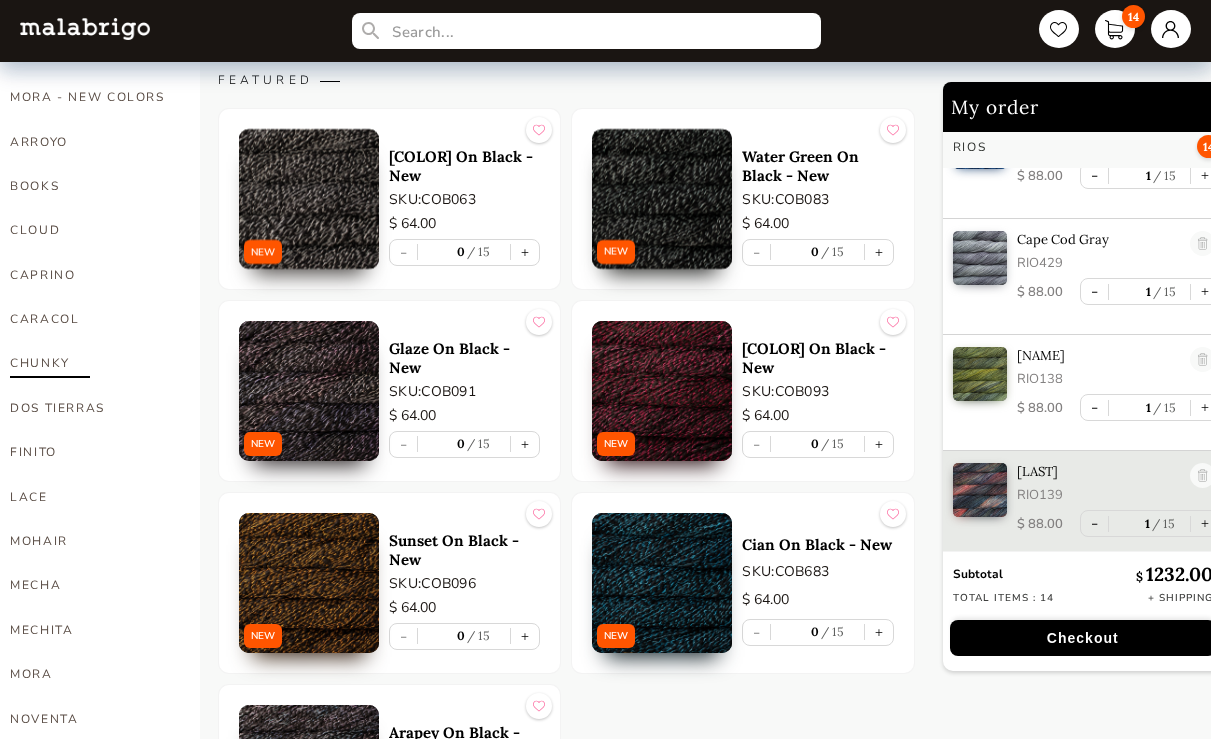 click on "CHUNKY" at bounding box center [90, 363] 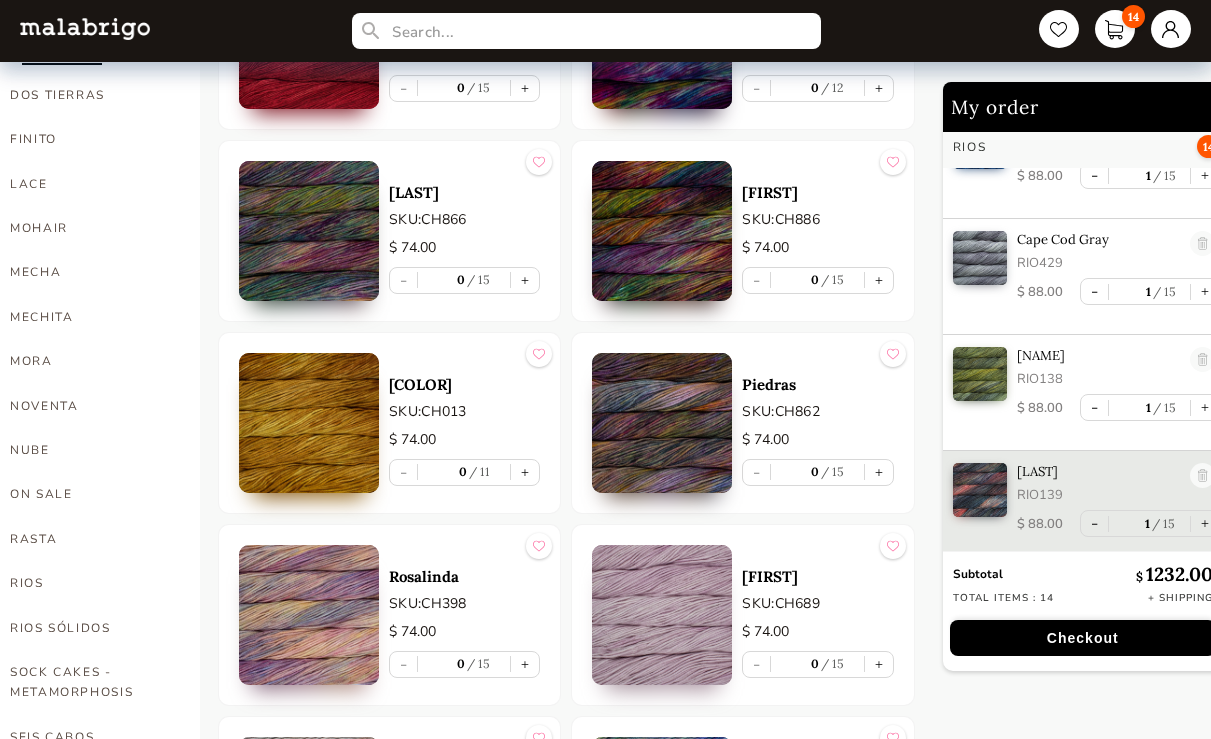 scroll, scrollTop: 693, scrollLeft: 0, axis: vertical 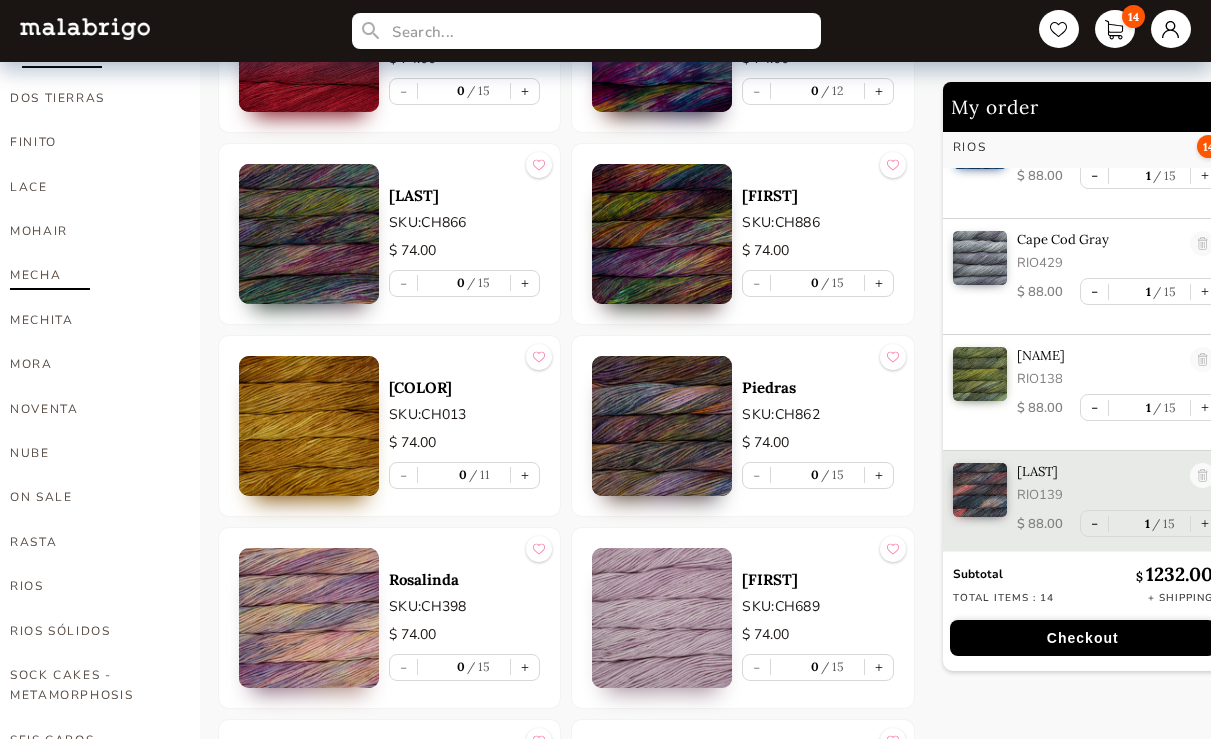 click on "MECHA" at bounding box center [90, 275] 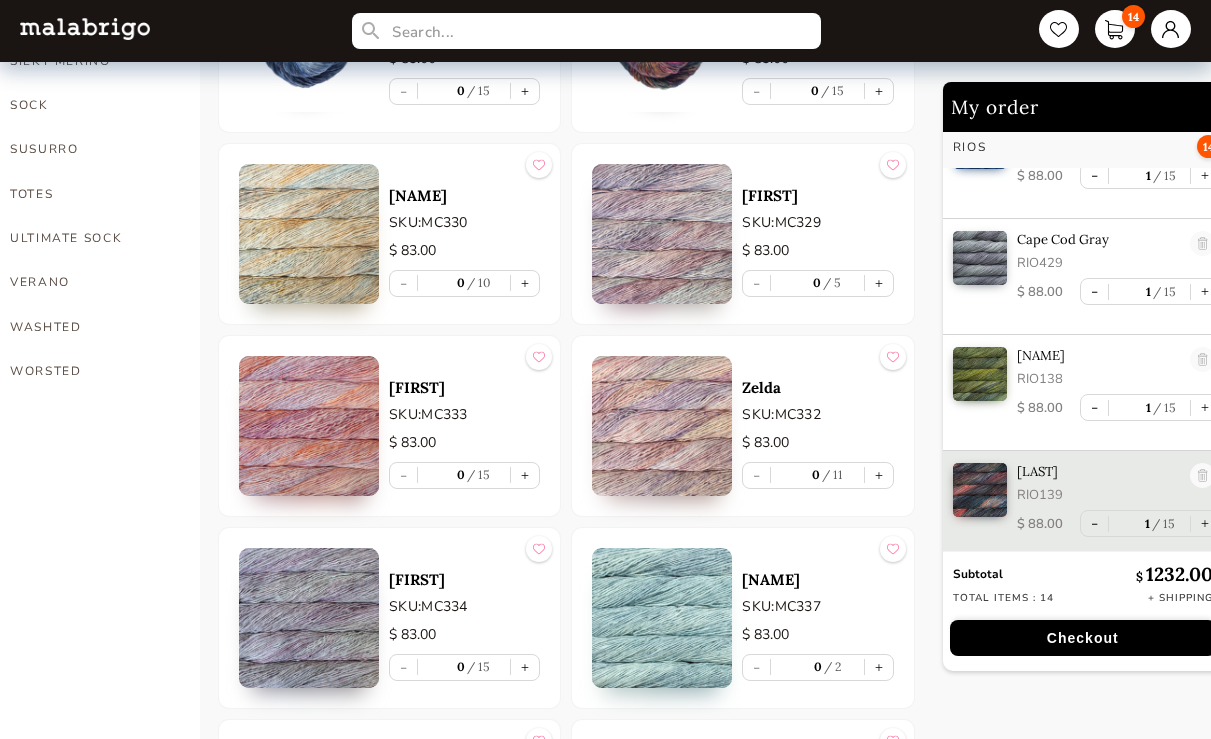 scroll, scrollTop: 1464, scrollLeft: 0, axis: vertical 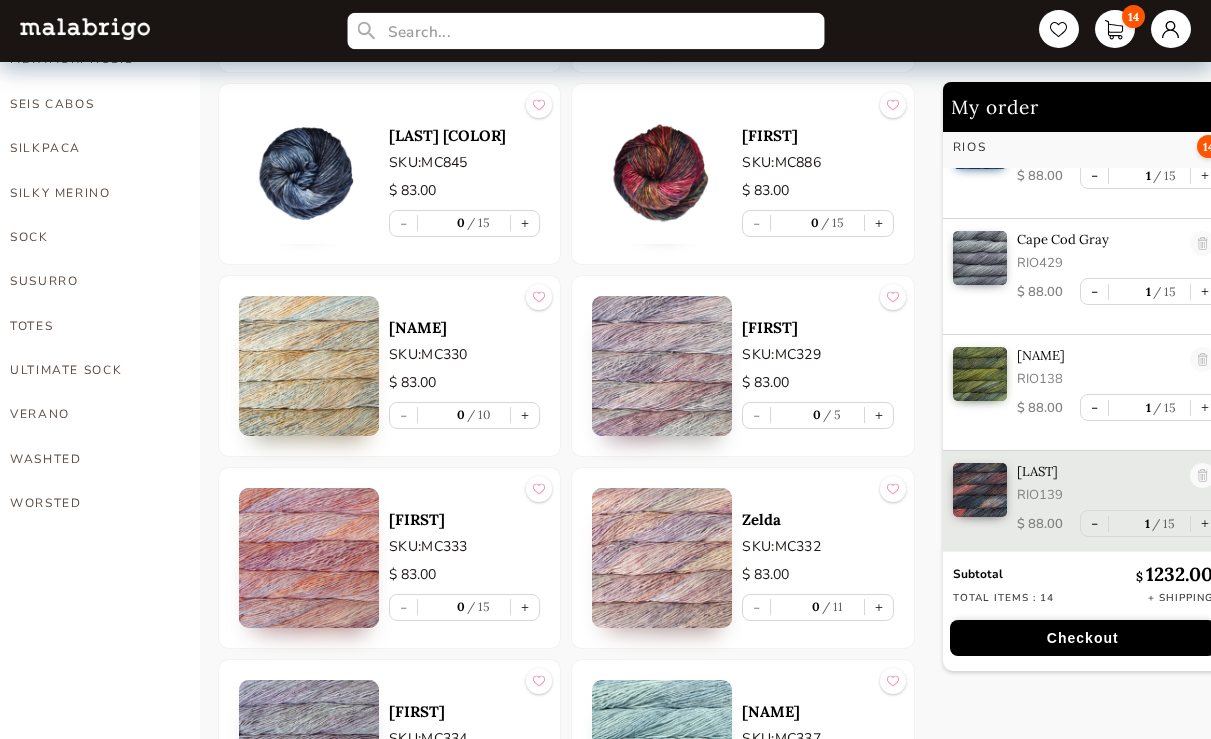 click at bounding box center [587, 31] 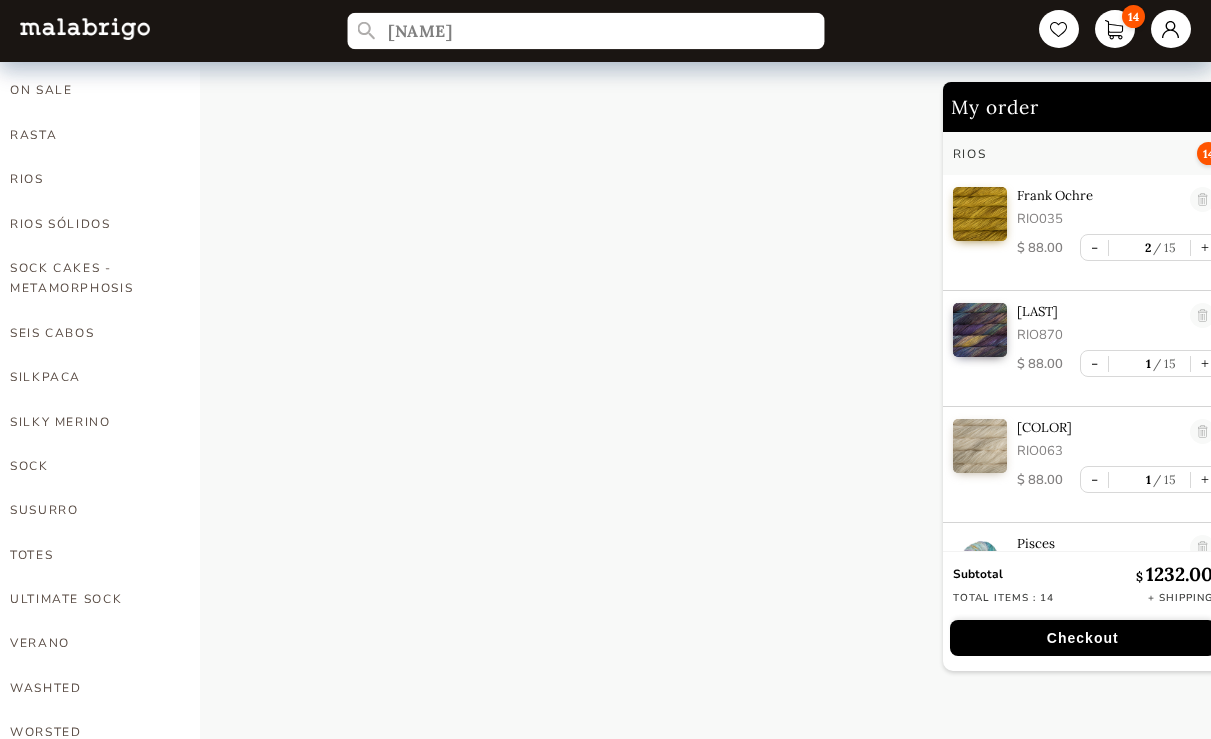 type on "[NAME]" 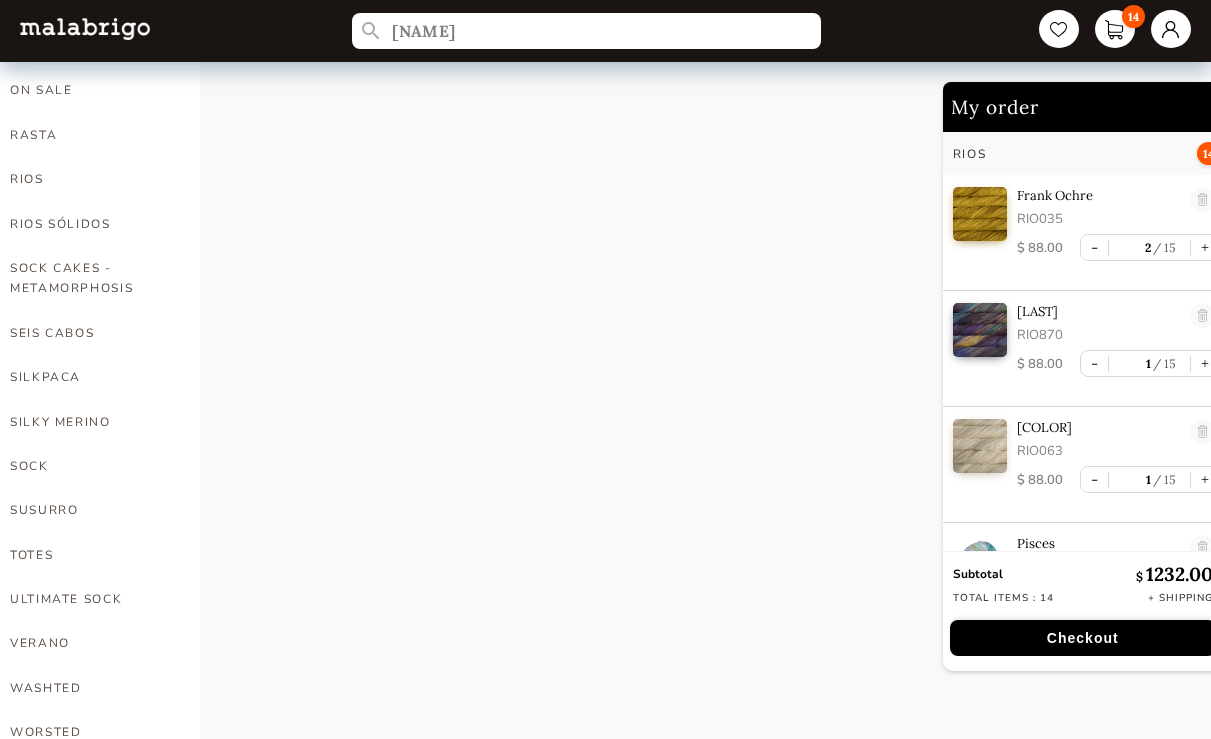 click on "Mecha 10 skeins/bag - 100g (3.530z) - Bulky - Single - 130yd (119m) - 100% SW Merino - Machine washable, gente cycle, cold water, do not tumble Read more Jessica SKU:  MC329 $   83.00 - 0 5 + Powered by My order Rios 14 Frank Ochre RIO035 $   88.00 - 2 15 + Candombe RIO870 $   88.00 - 1 15 + Natural RIO063 $   88.00 - 1 15 + Pisces RIO289 $   88.00 - 1 15 + Ivory RIO704 $   88.00 - 1 15 + Bobby Blue RIO027 $   88.00 - 1 15 + Azul Profundo RIO150 $   88.00 - 1 15 + Aguas RIO855 $   88.00 - 1 15 + Cumparsita RIO869 $   88.00 - 1 6 + Blue Jean RIO210 $   88.00 - 1 15 + Cape Cod Gray RIO429" at bounding box center [605, -142] 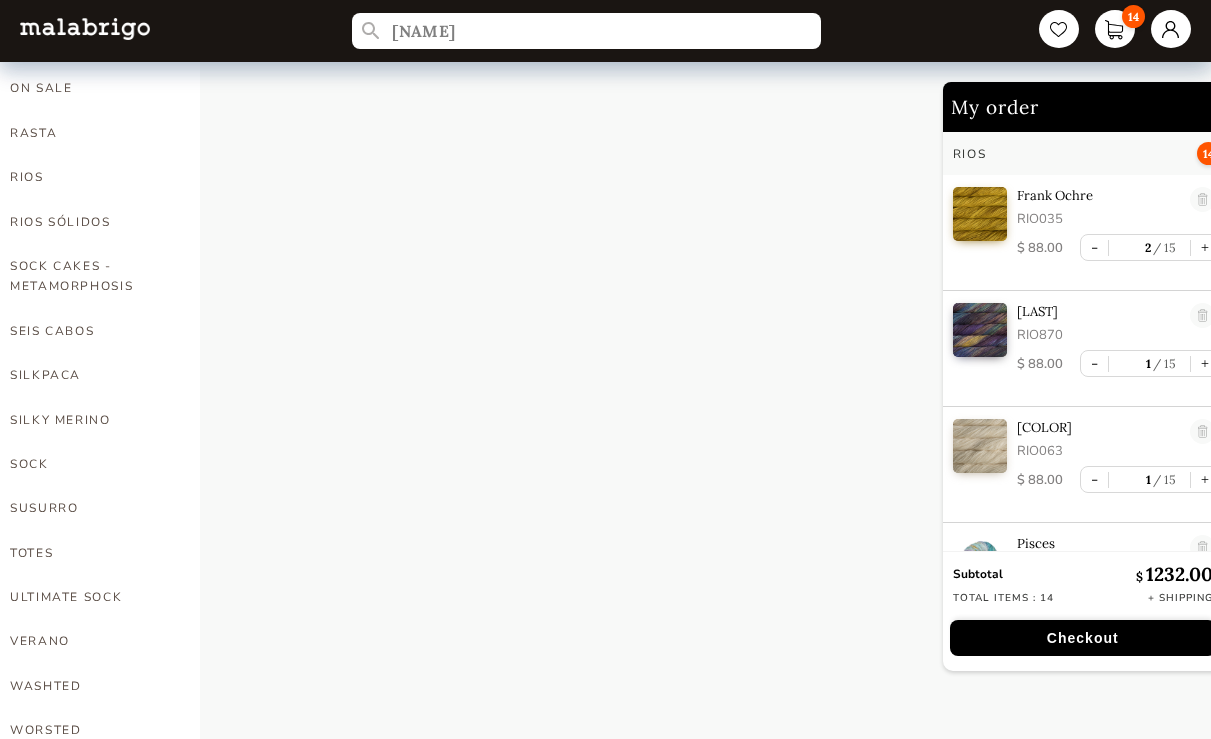 scroll, scrollTop: 1100, scrollLeft: 0, axis: vertical 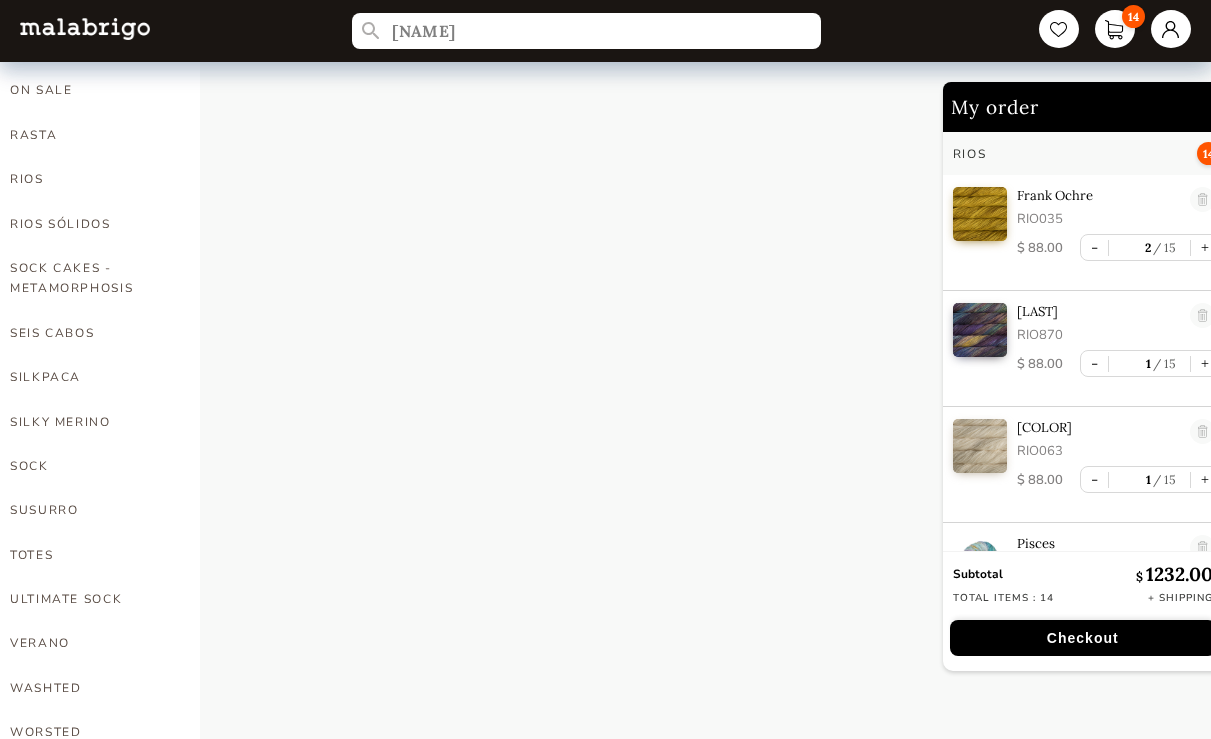 click on "WORSTED" at bounding box center (90, 732) 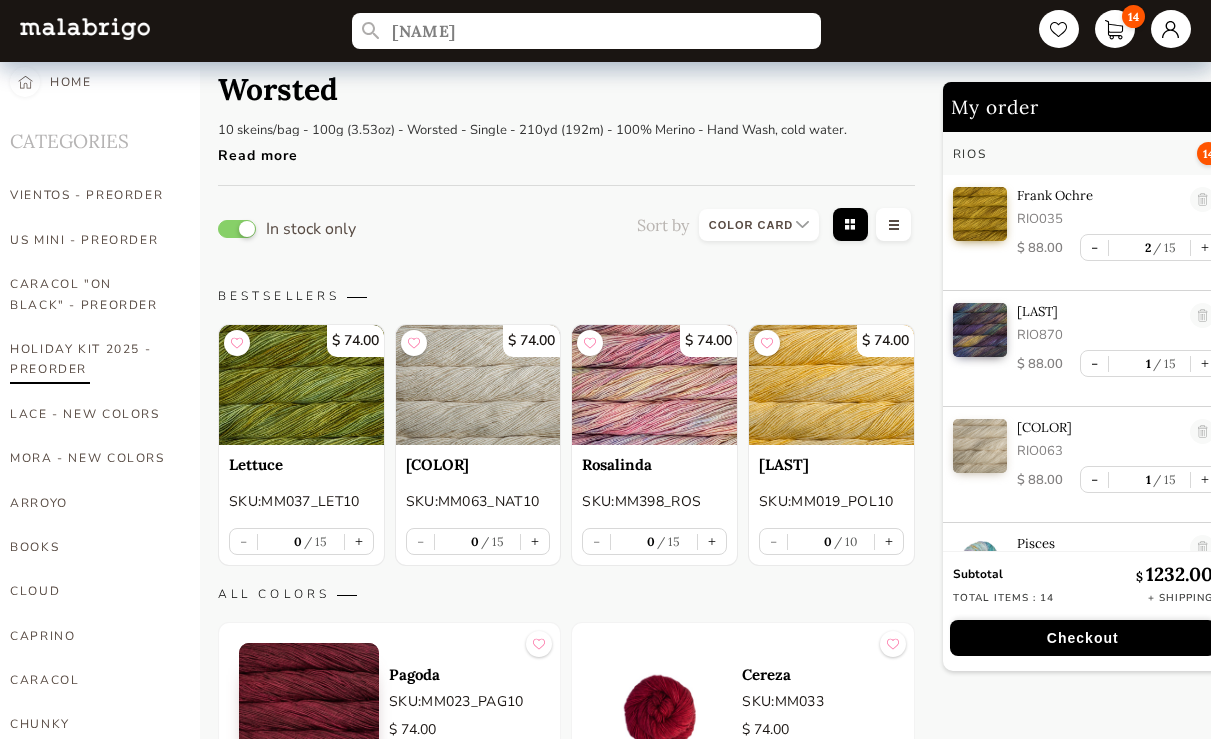 scroll, scrollTop: 7, scrollLeft: 0, axis: vertical 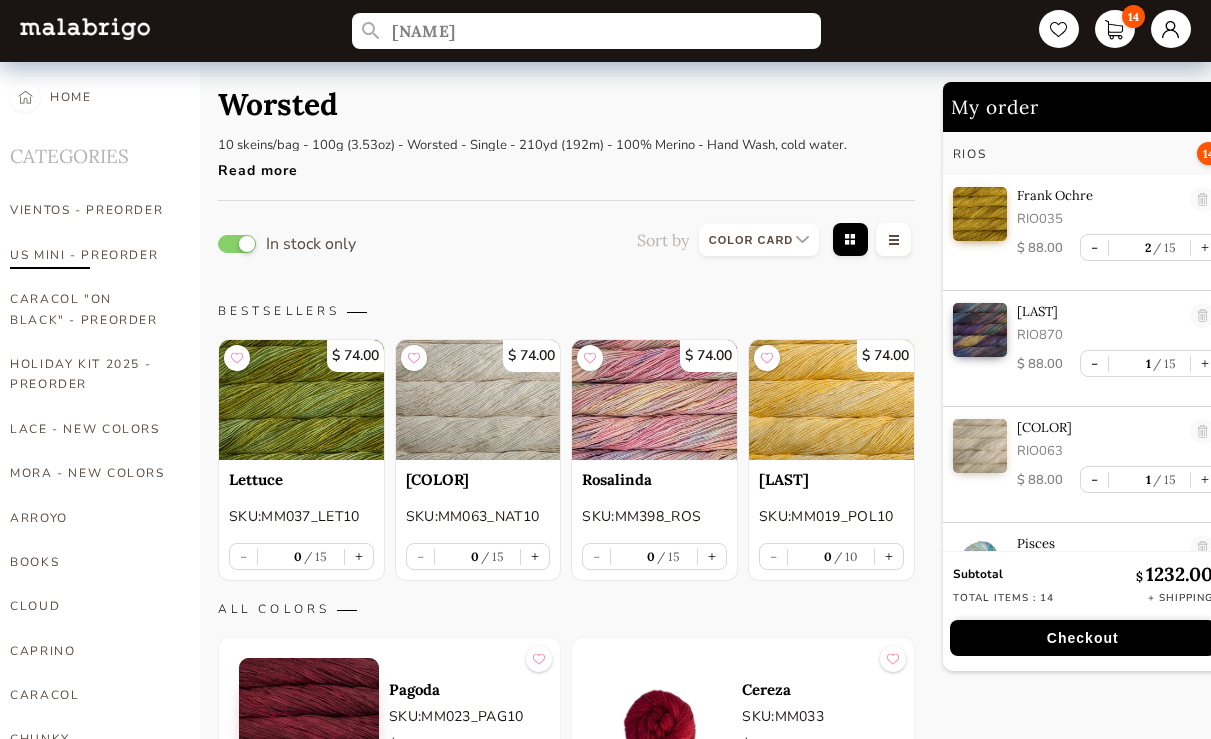 click on "US MINI - PREORDER" at bounding box center (90, 255) 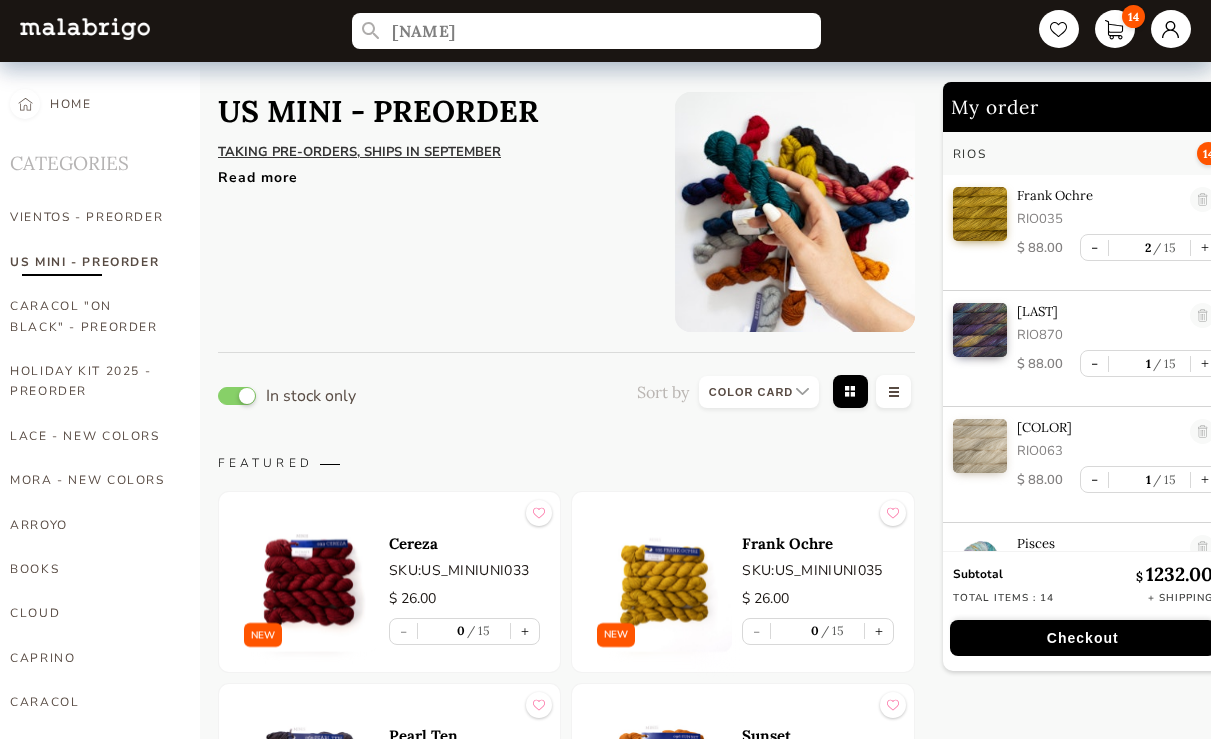 scroll, scrollTop: 0, scrollLeft: 0, axis: both 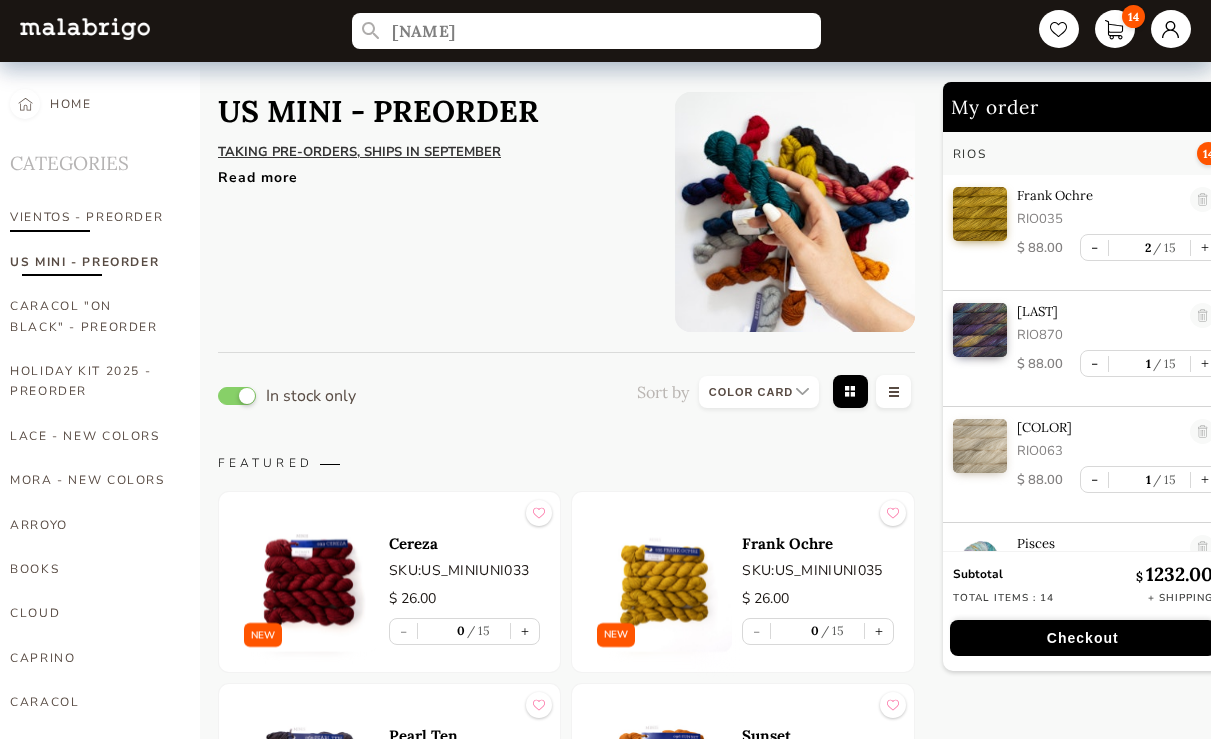 click on "VIENTOS - PREORDER" at bounding box center (90, 217) 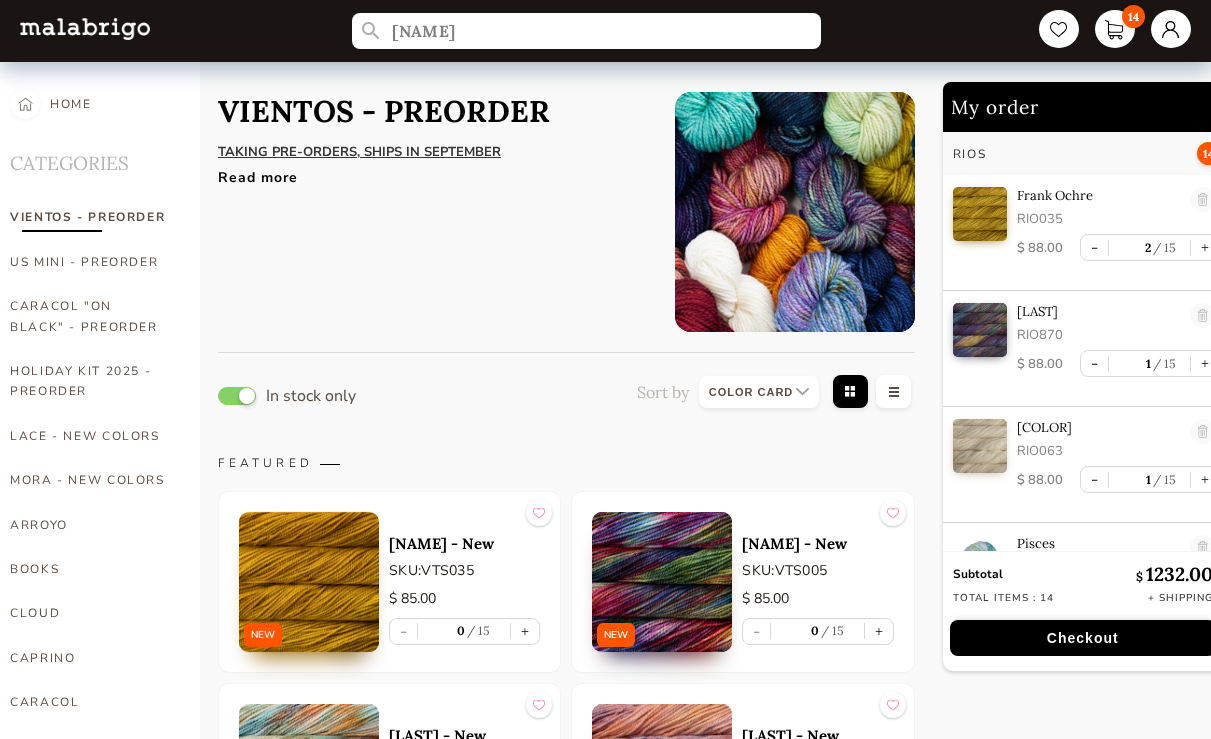 scroll, scrollTop: 0, scrollLeft: 0, axis: both 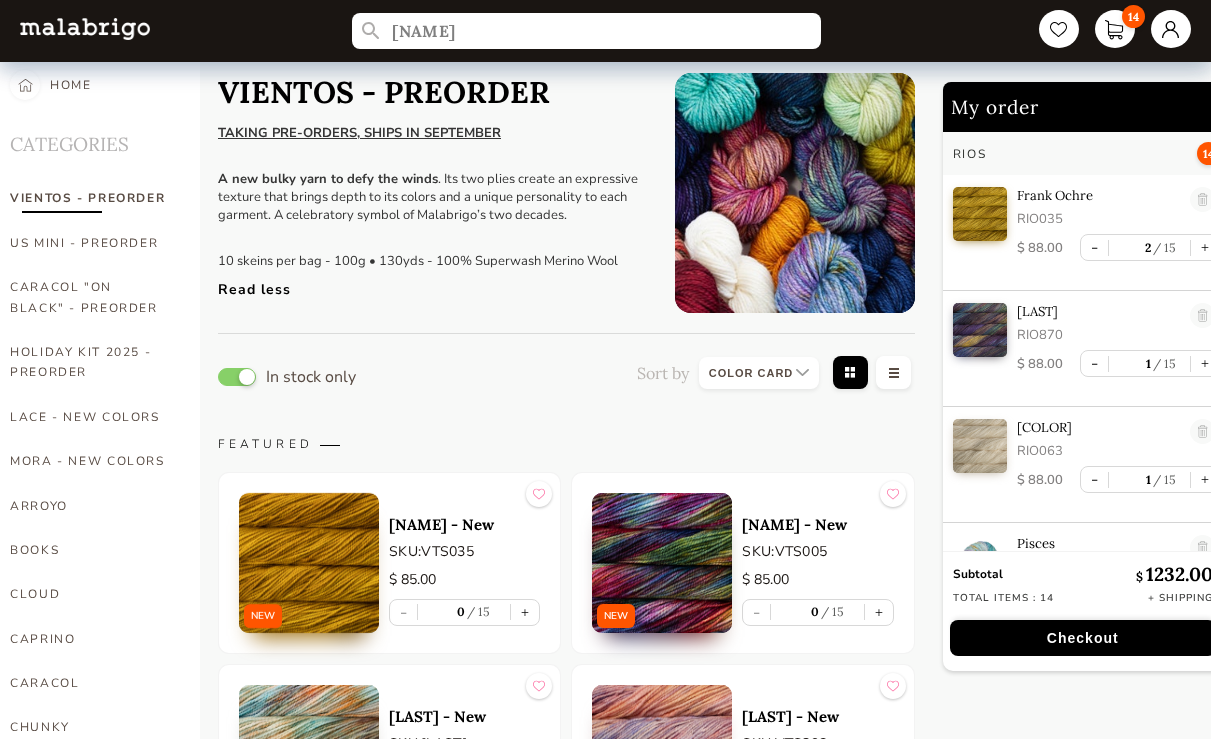 click on "Checkout" at bounding box center (1083, 638) 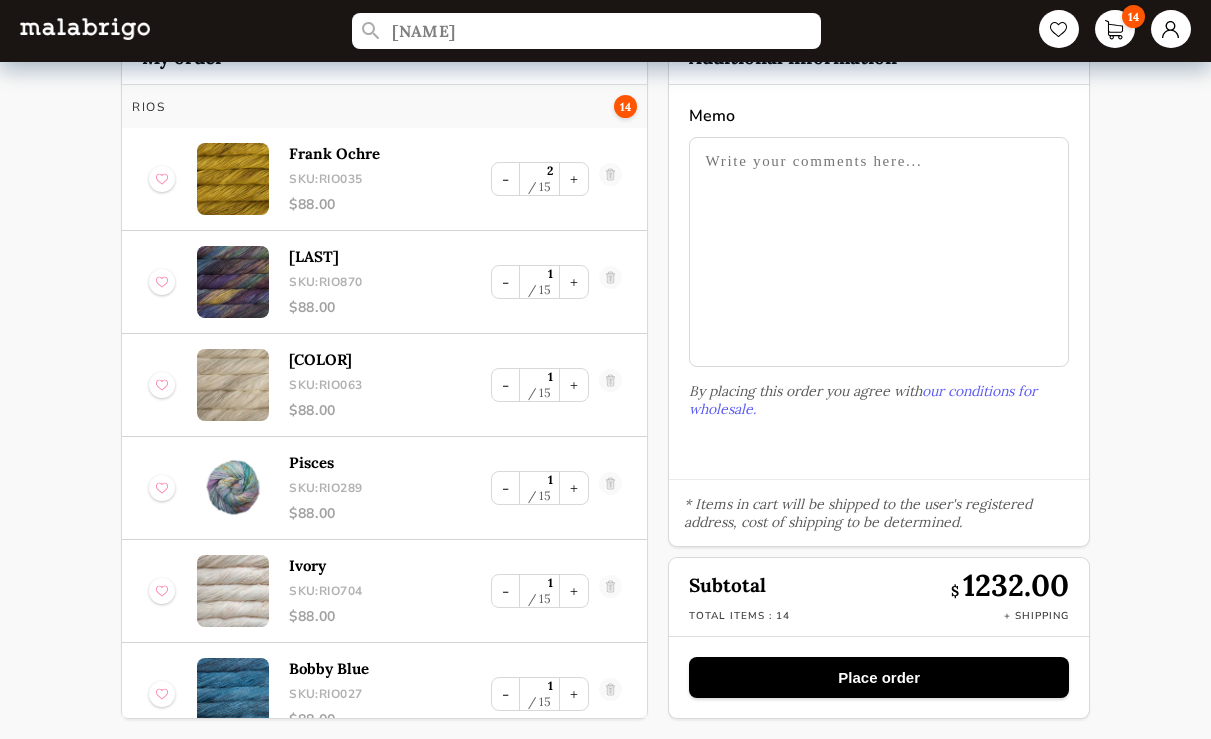 scroll, scrollTop: 81, scrollLeft: 0, axis: vertical 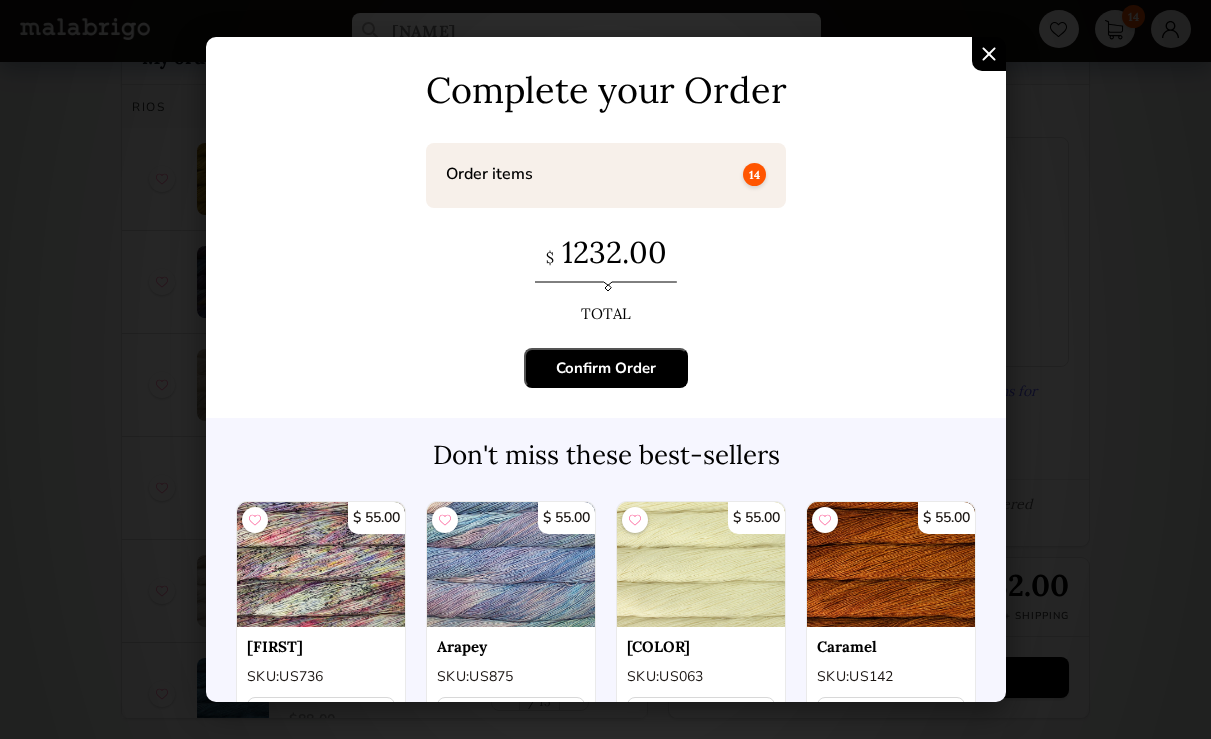 click on "Confirm Order" at bounding box center (606, 368) 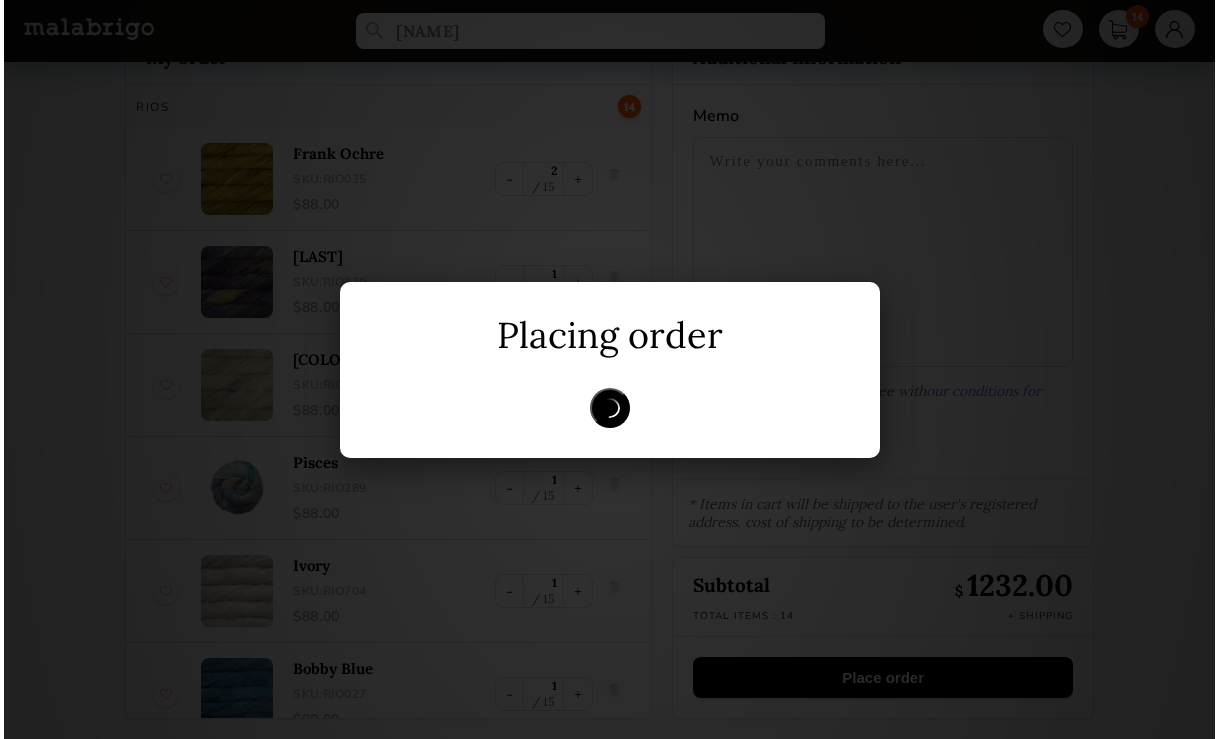 scroll, scrollTop: 0, scrollLeft: 0, axis: both 